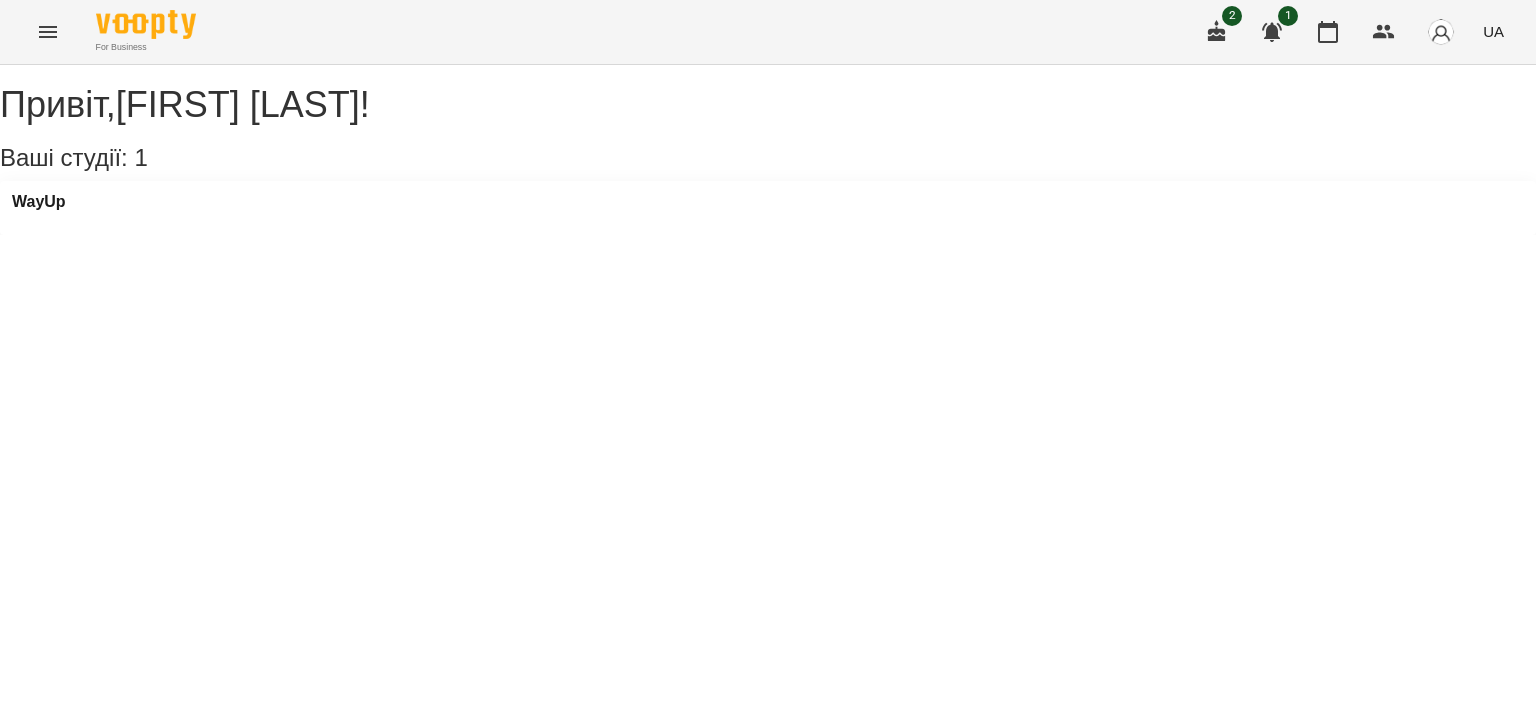 scroll, scrollTop: 0, scrollLeft: 0, axis: both 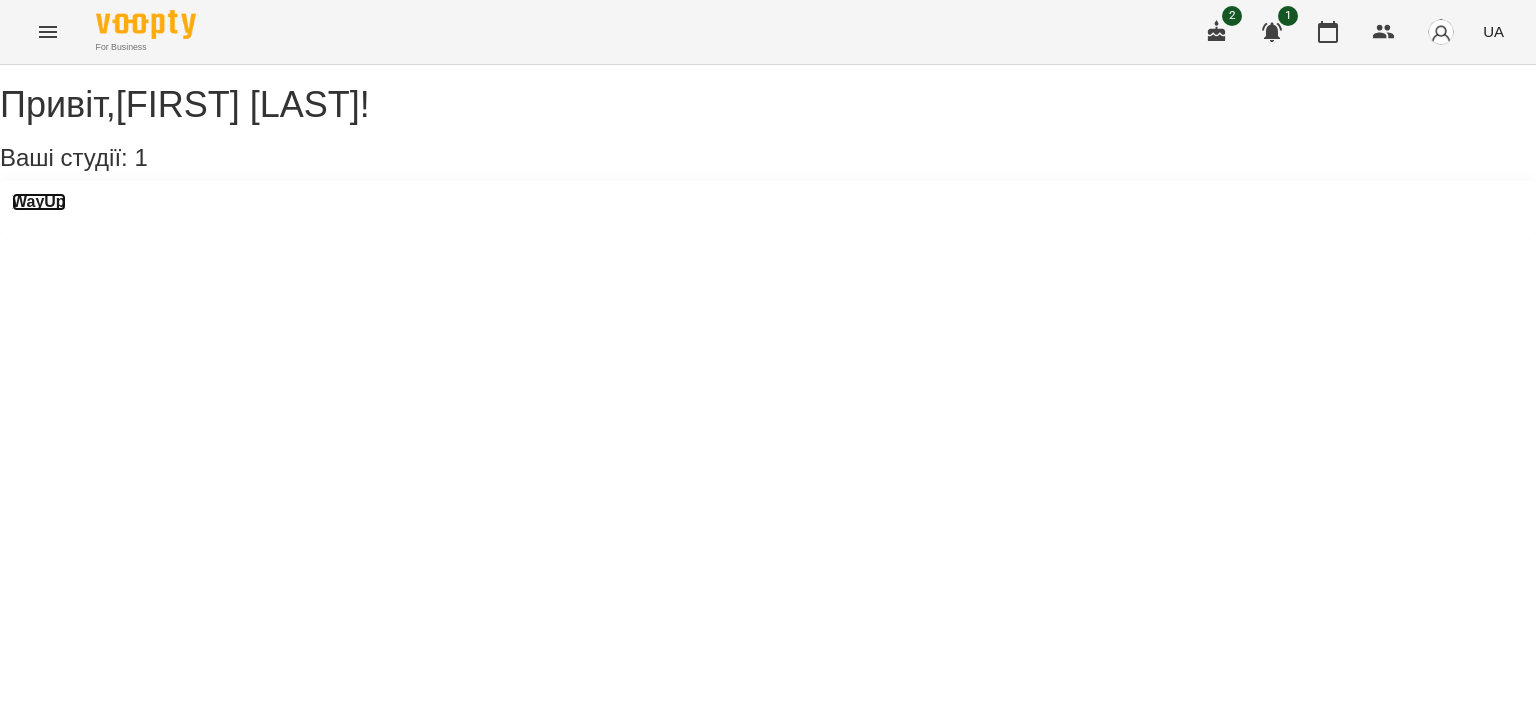 click on "WayUp" at bounding box center [39, 202] 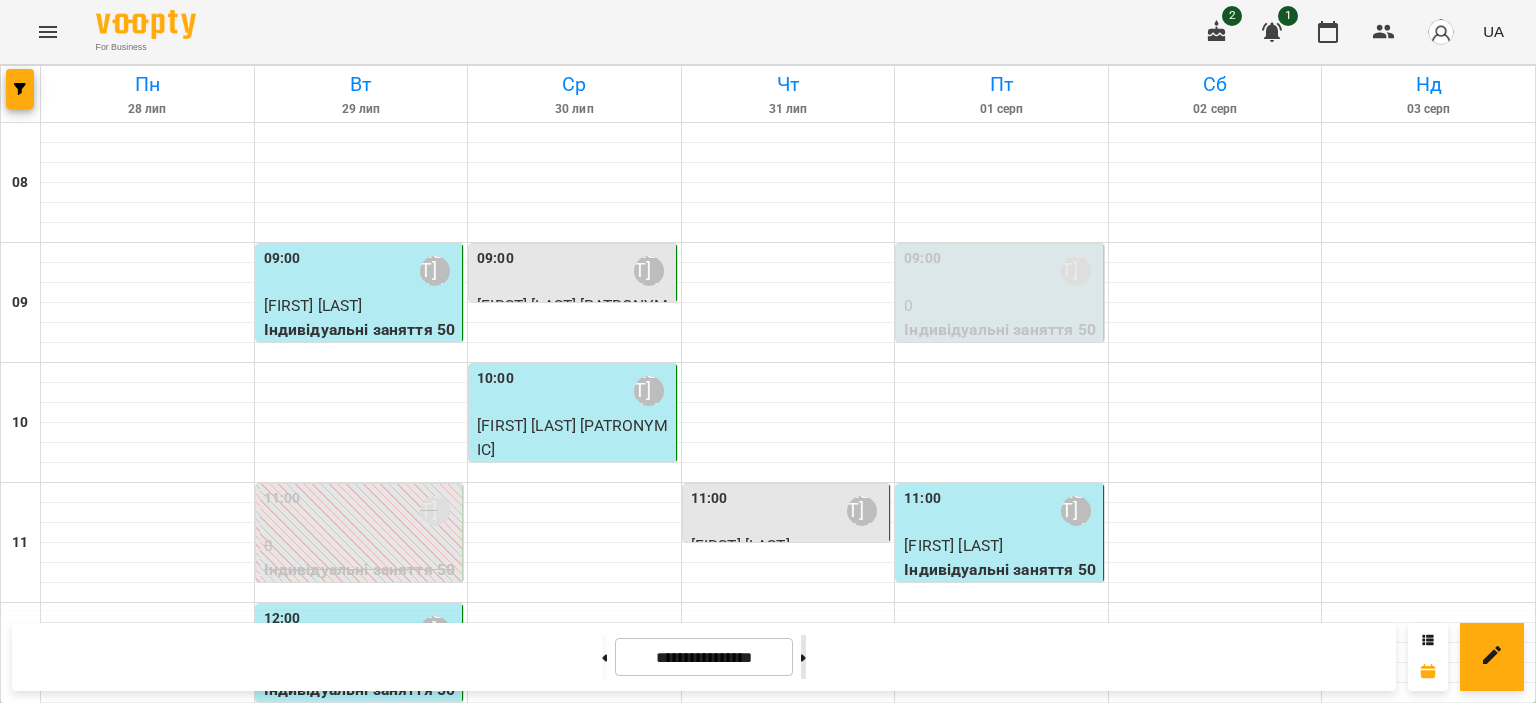 click at bounding box center [803, 657] 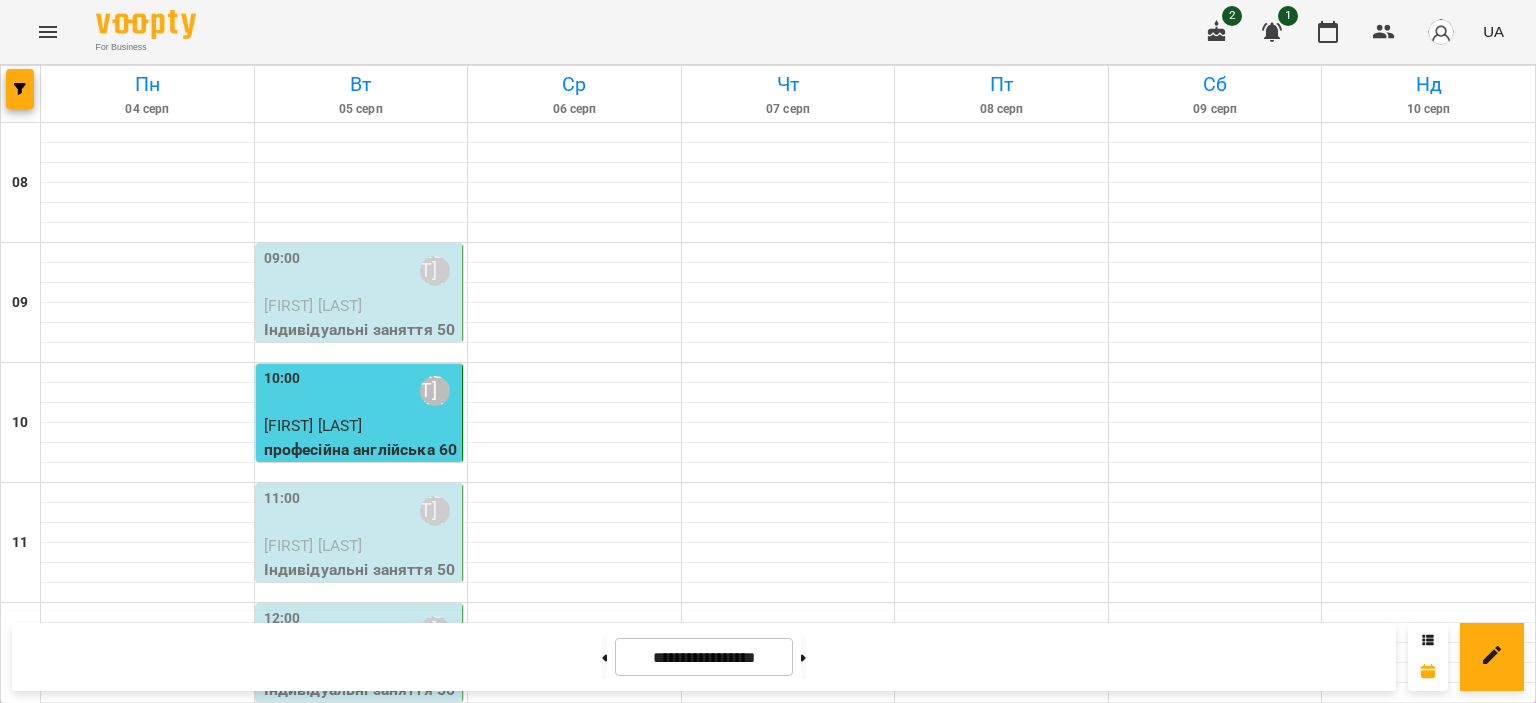 scroll, scrollTop: 1000, scrollLeft: 0, axis: vertical 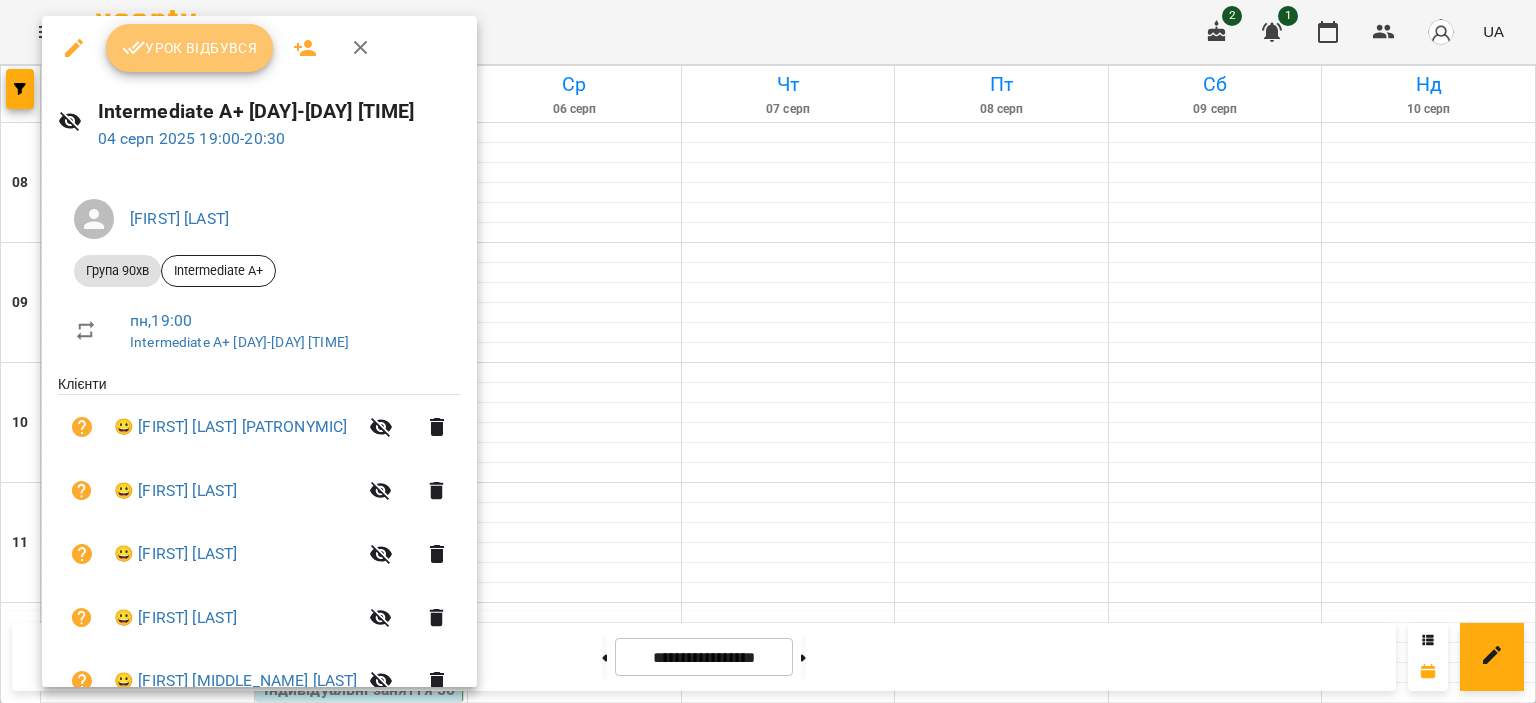 click on "Урок відбувся" at bounding box center (190, 48) 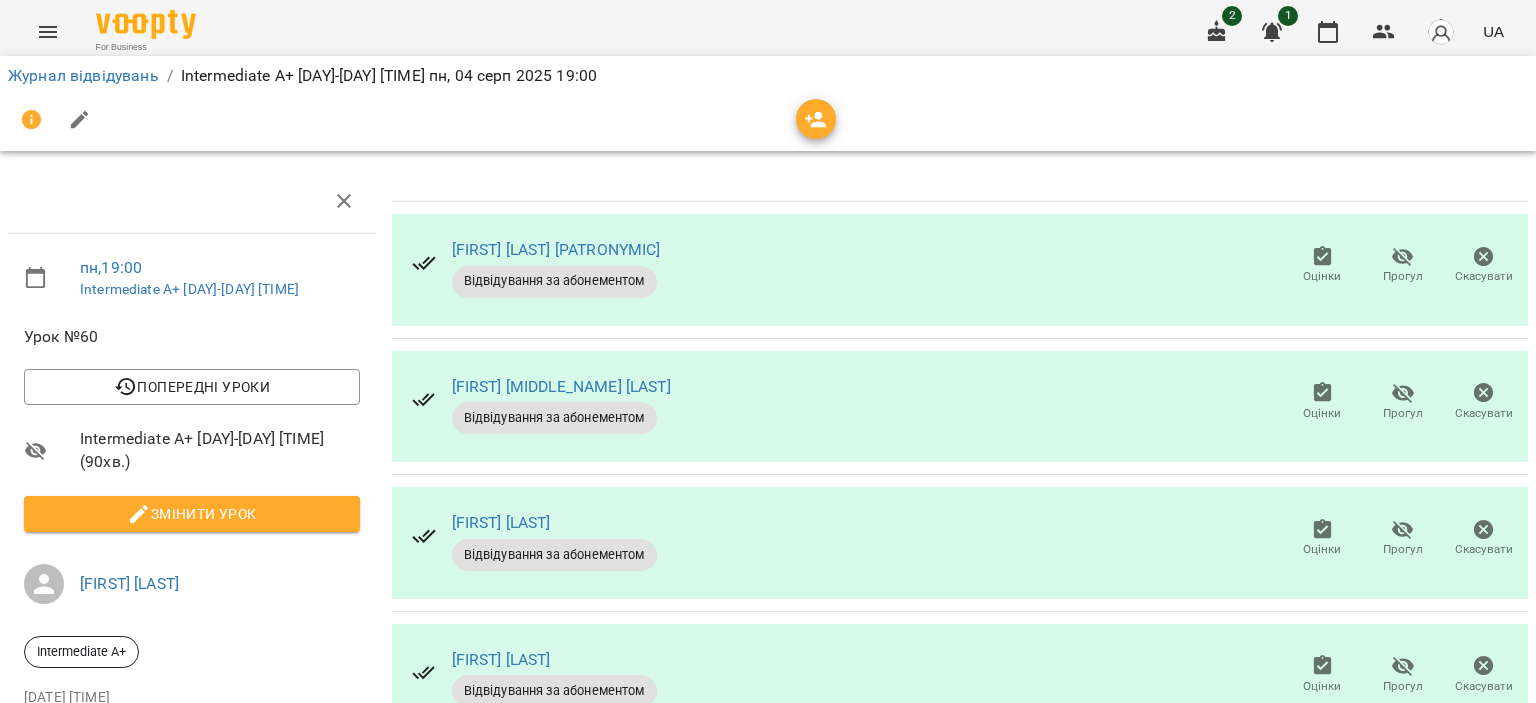 scroll, scrollTop: 0, scrollLeft: 0, axis: both 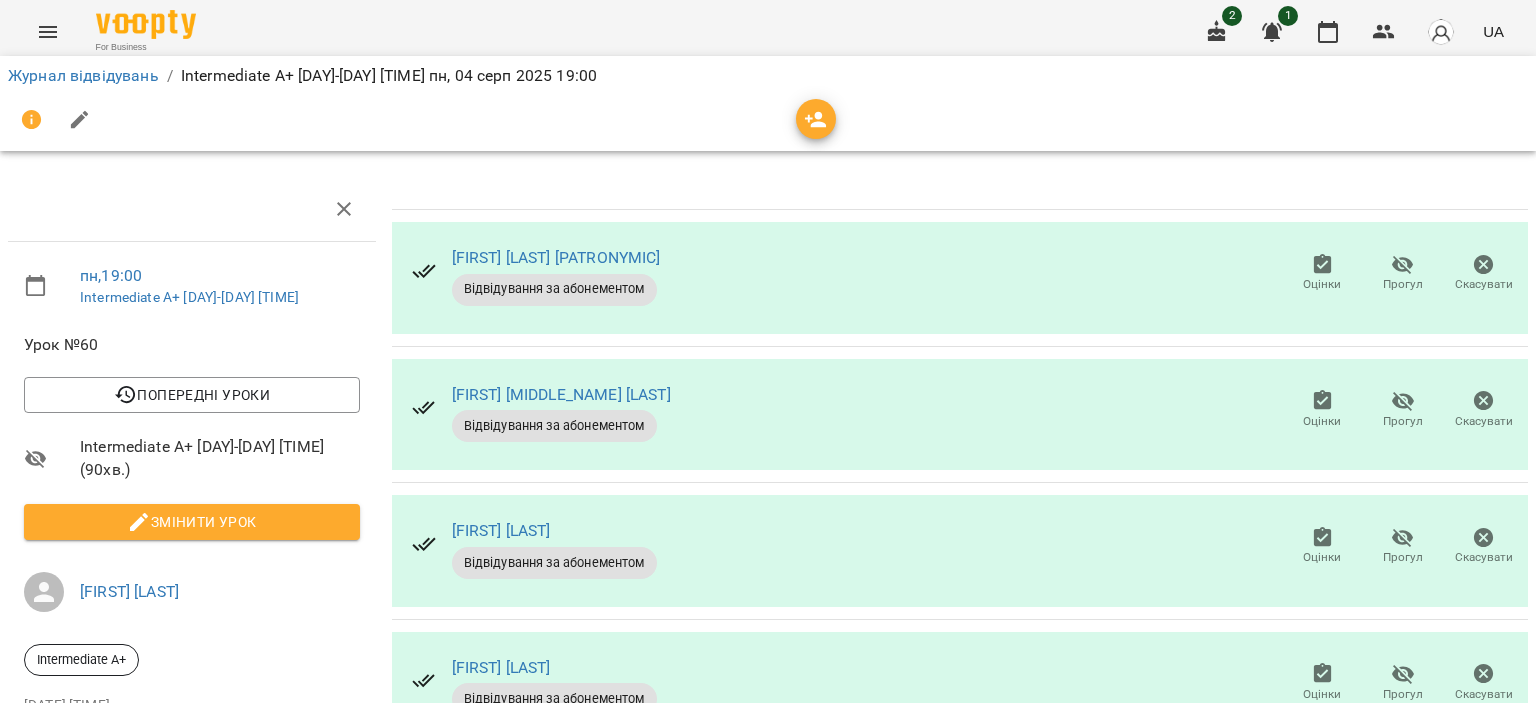 click at bounding box center (80, 120) 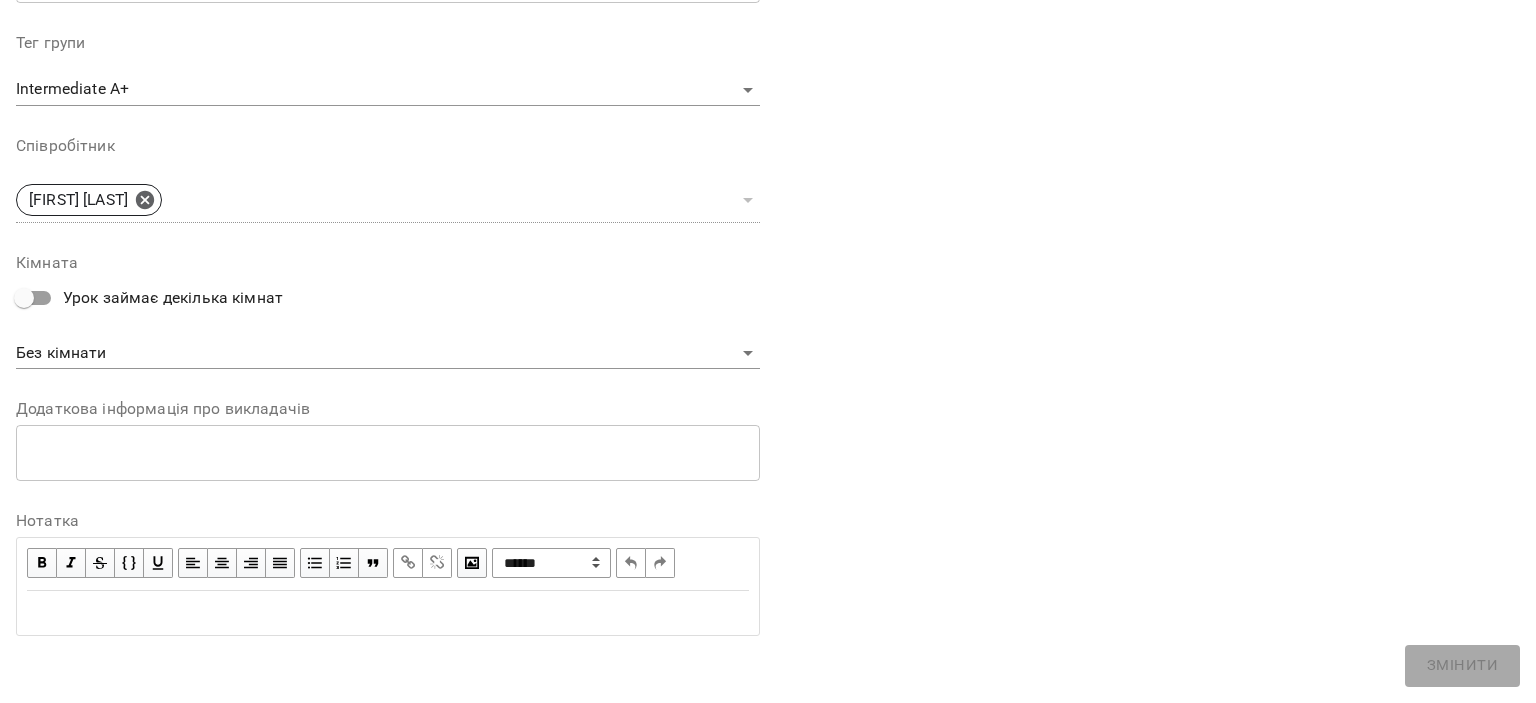 scroll, scrollTop: 626, scrollLeft: 0, axis: vertical 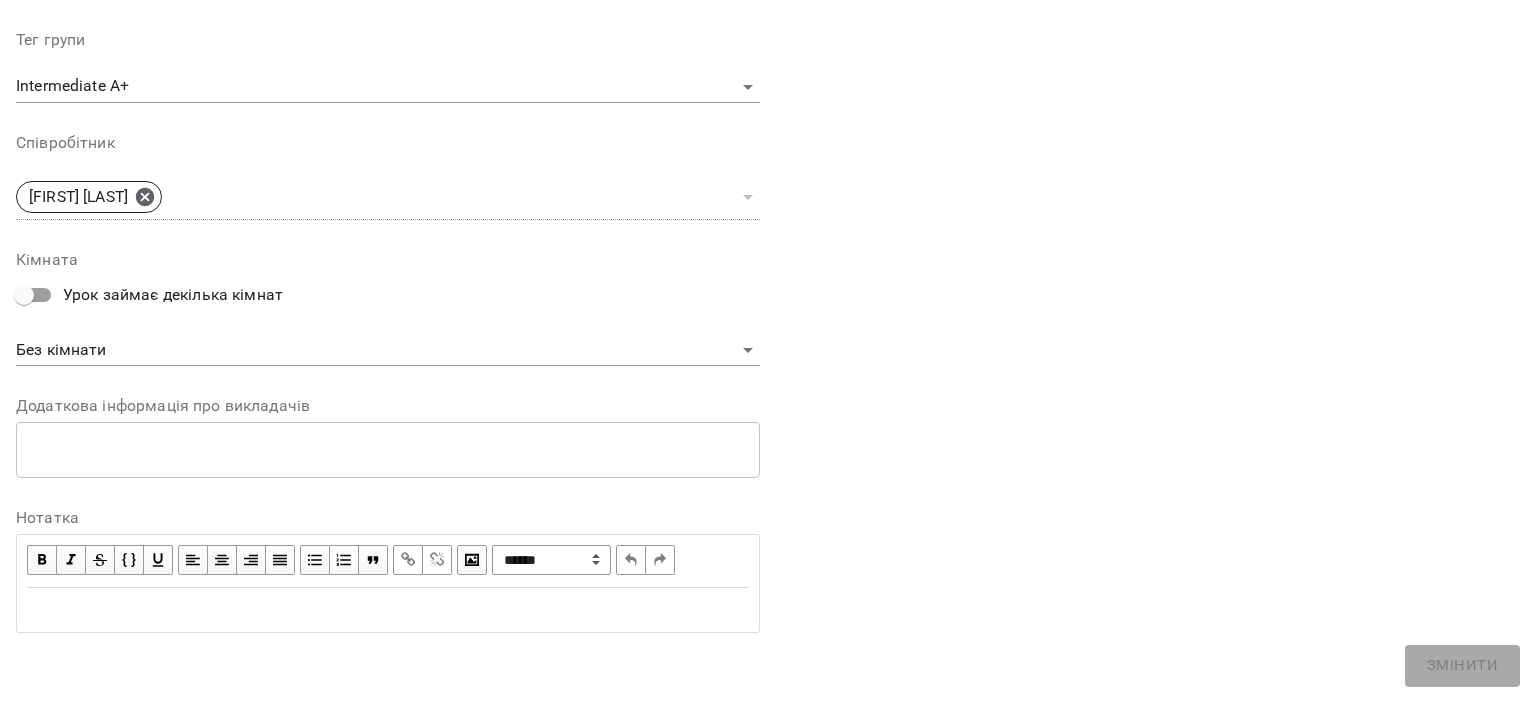 click at bounding box center (388, 610) 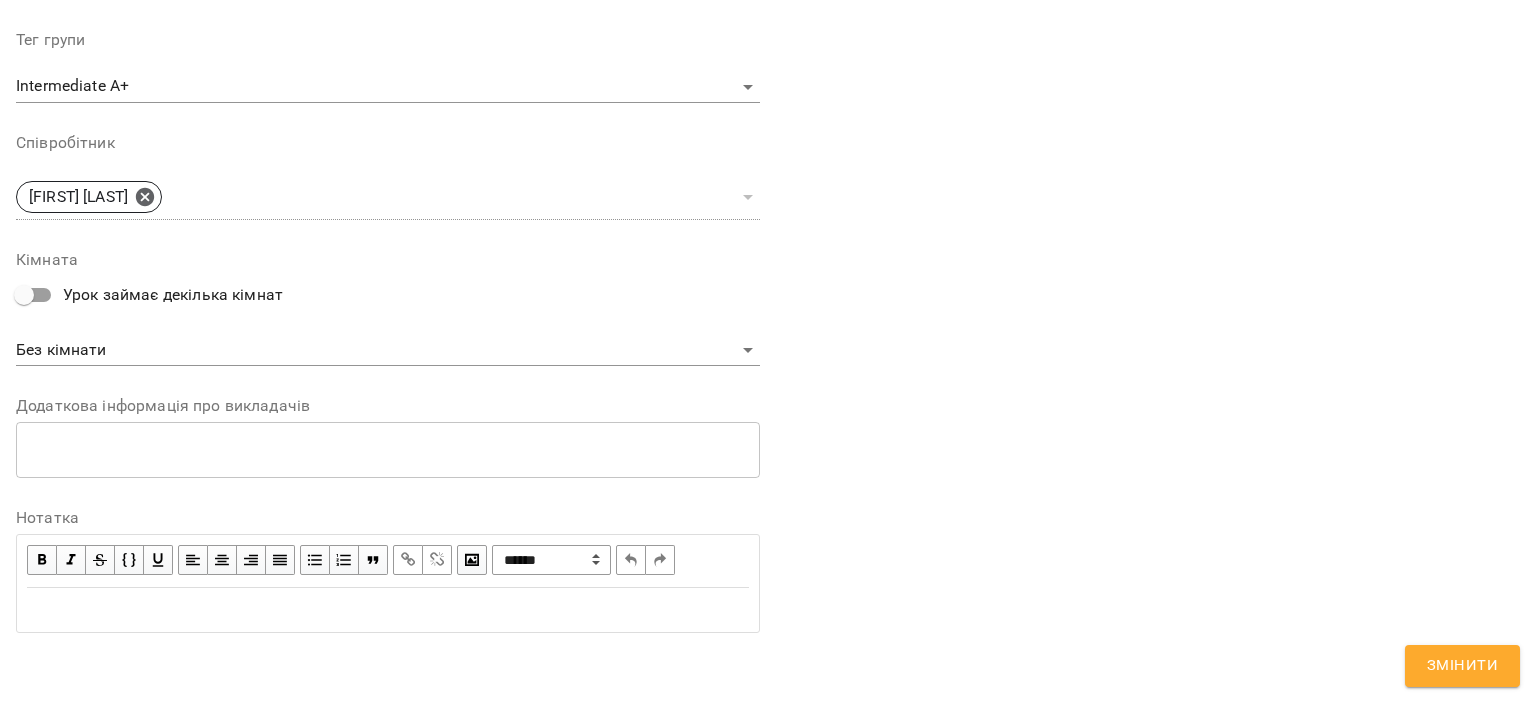 scroll, scrollTop: 709, scrollLeft: 0, axis: vertical 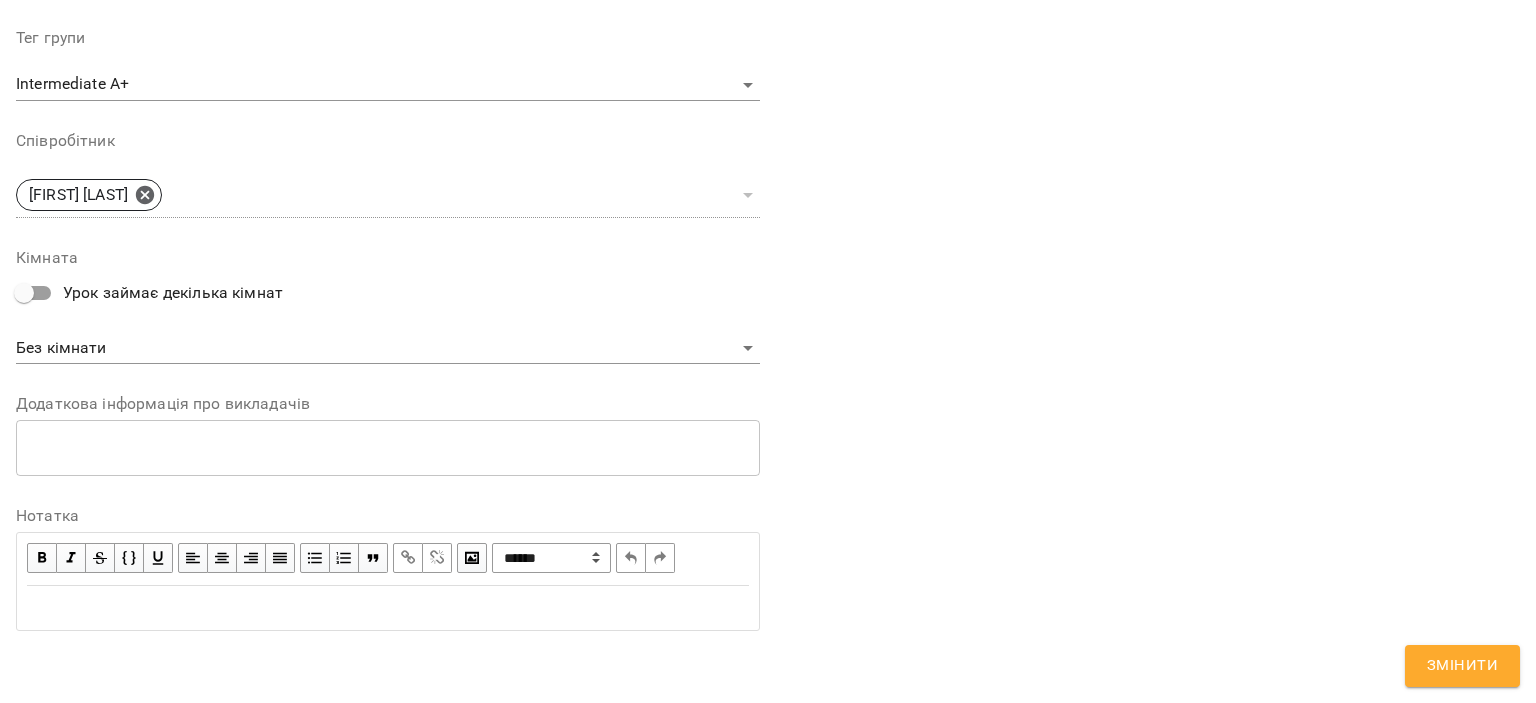 type 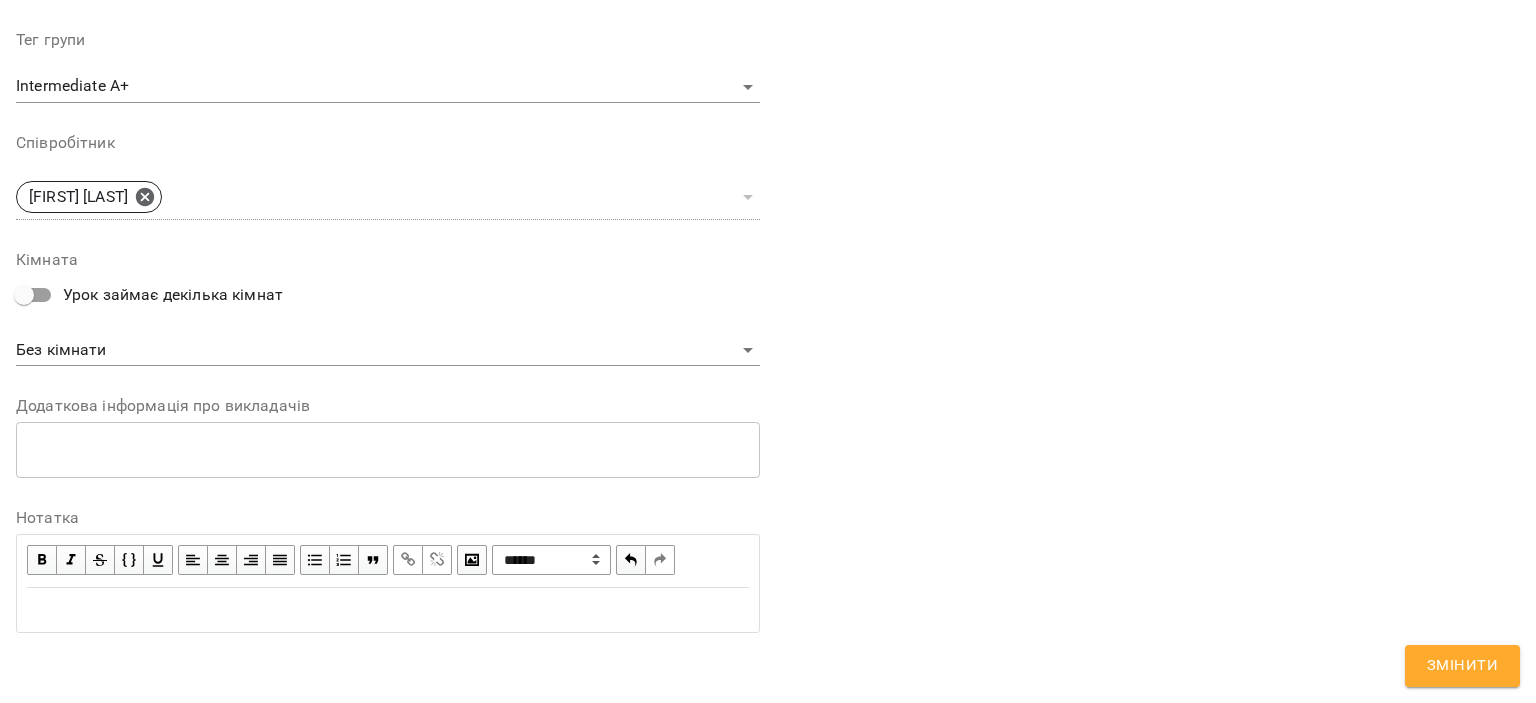 scroll, scrollTop: 709, scrollLeft: 0, axis: vertical 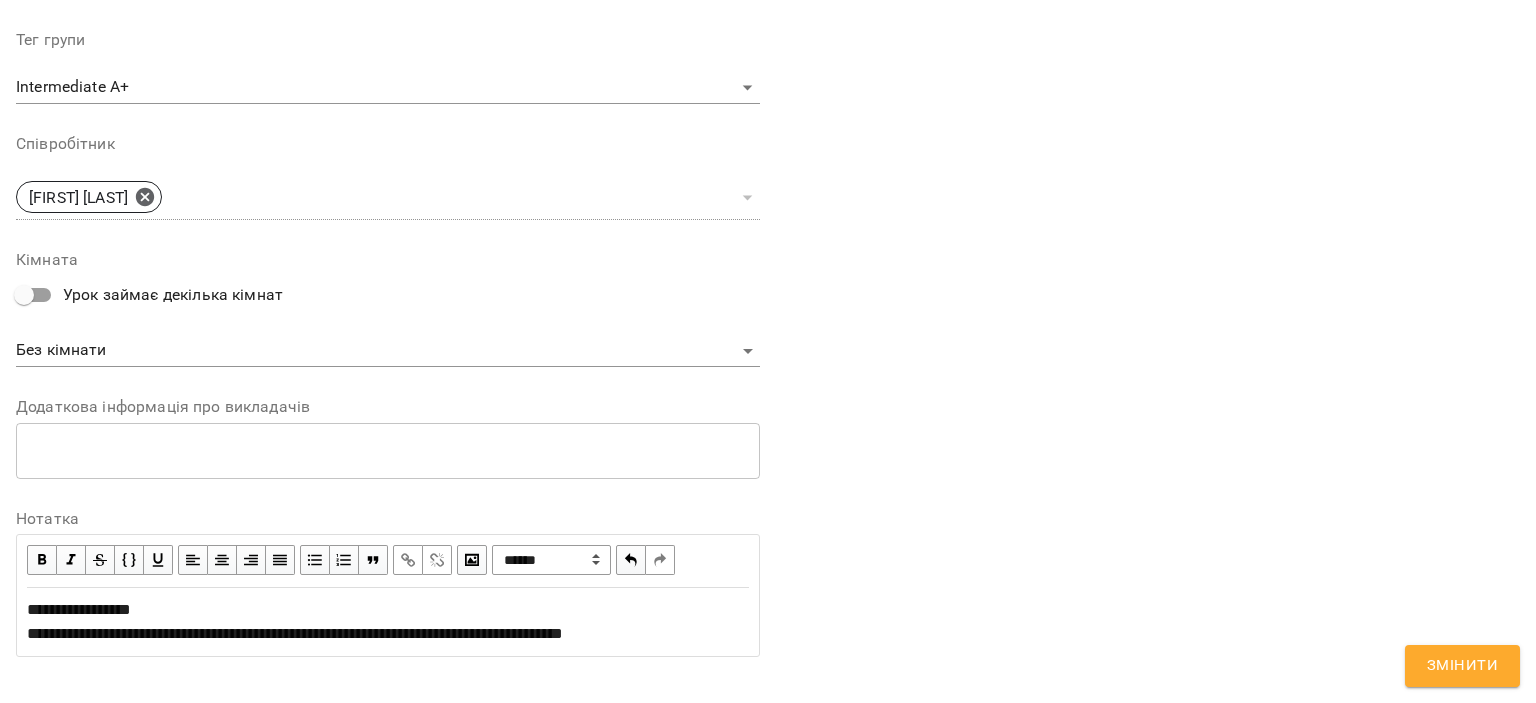 click on "**********" at bounding box center (295, 621) 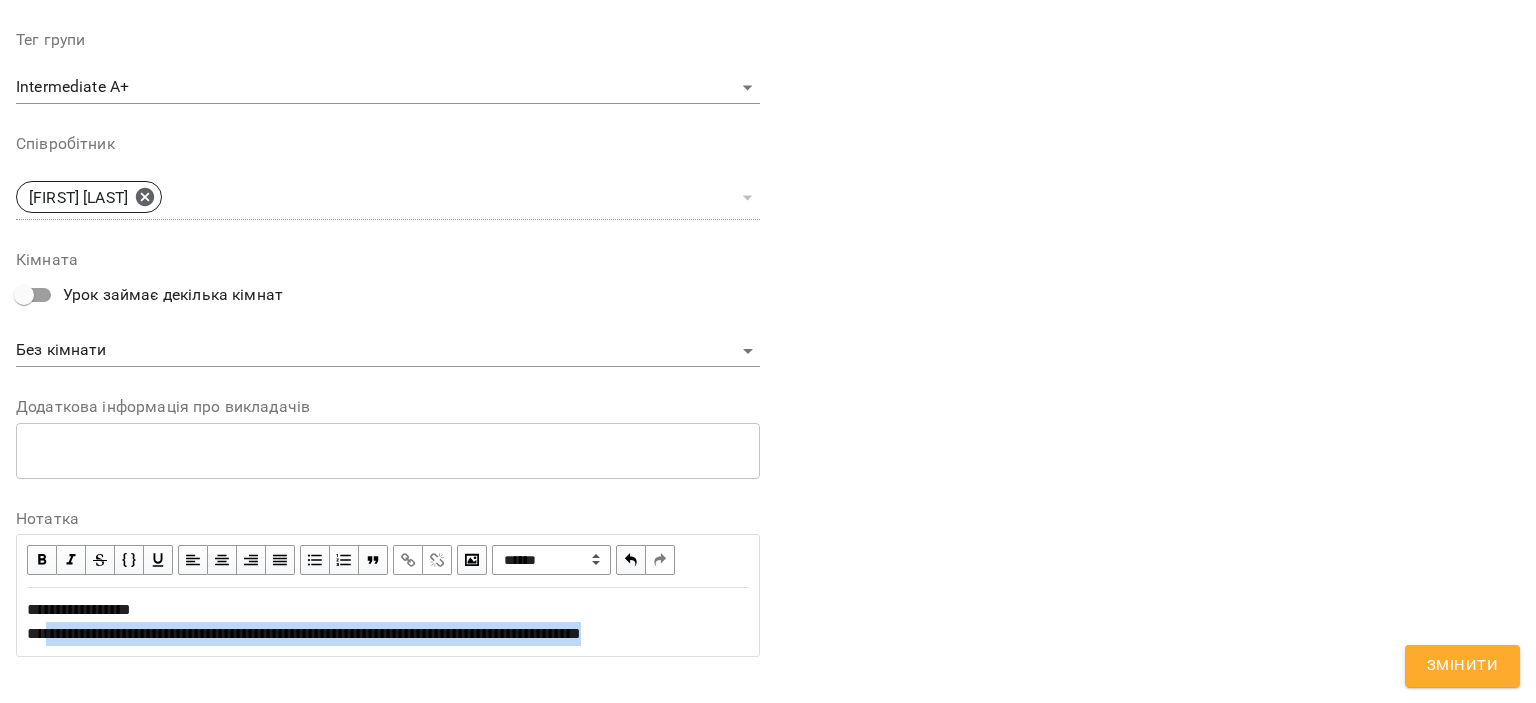 drag, startPoint x: 44, startPoint y: 641, endPoint x: 812, endPoint y: 622, distance: 768.235 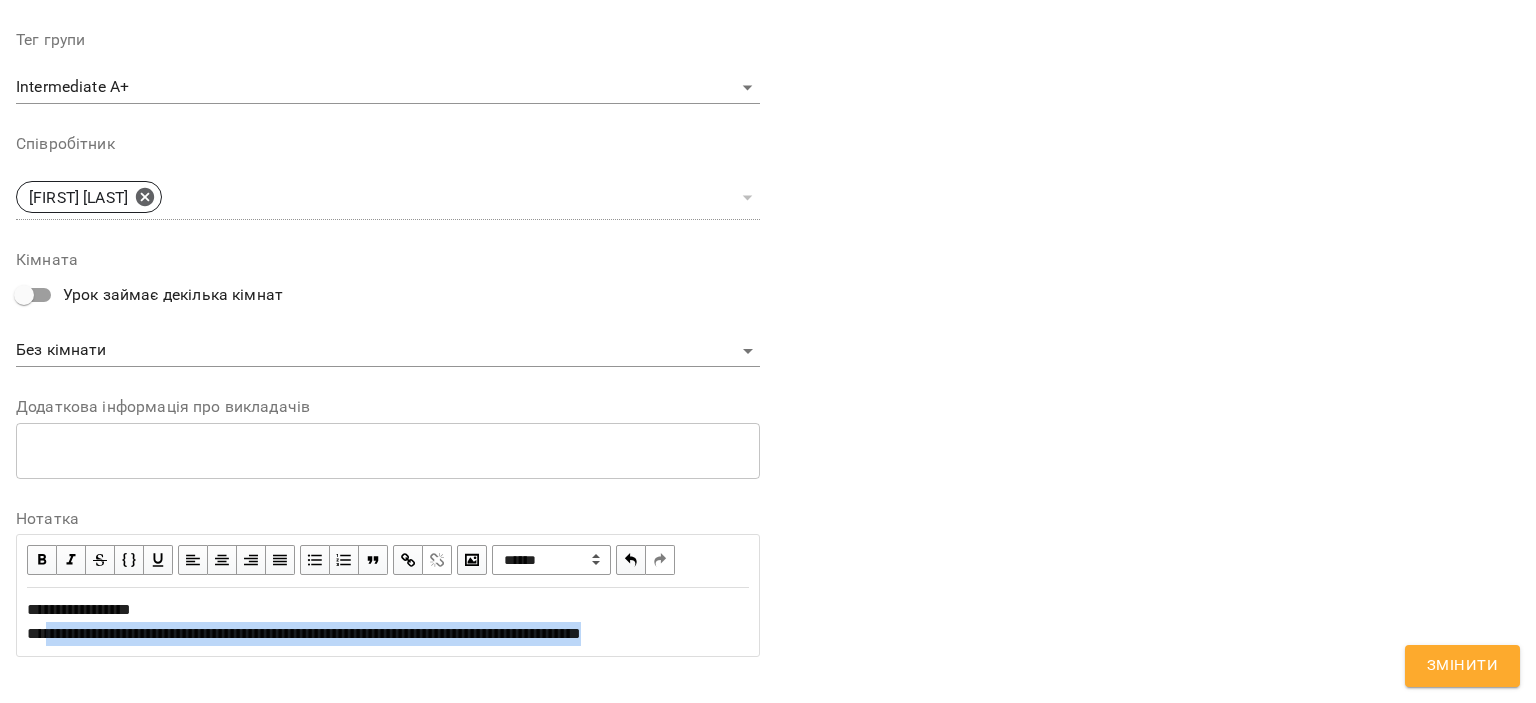 copy on "**********" 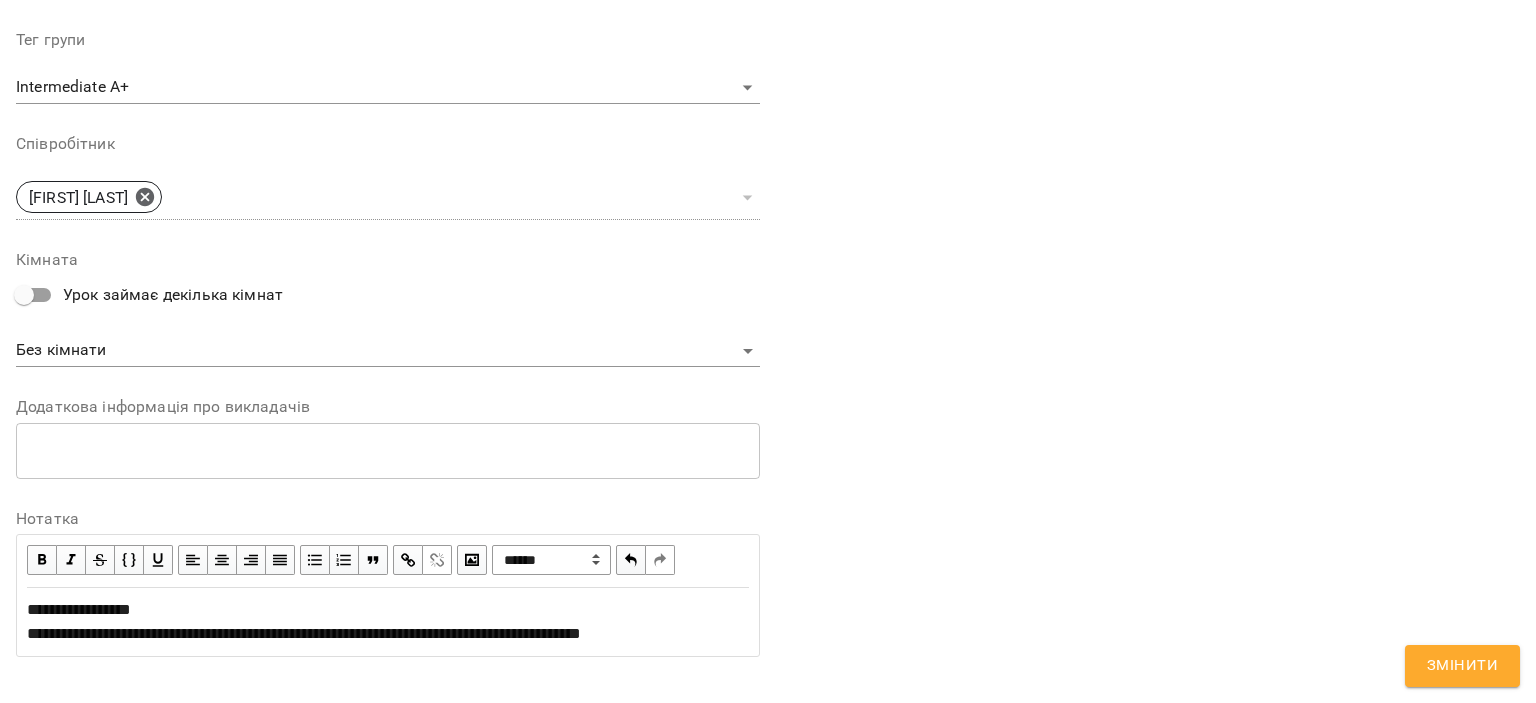 click at bounding box center [408, 560] 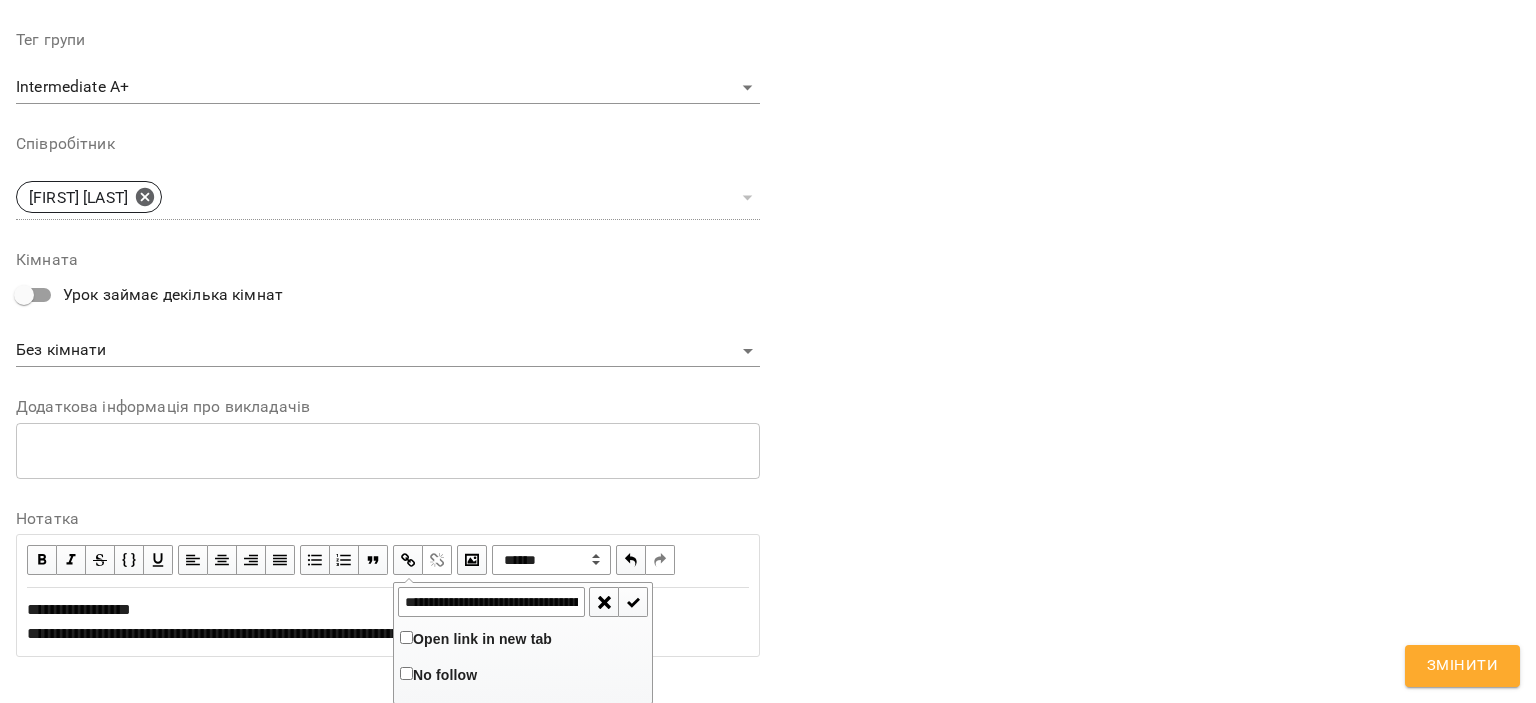 scroll, scrollTop: 0, scrollLeft: 394, axis: horizontal 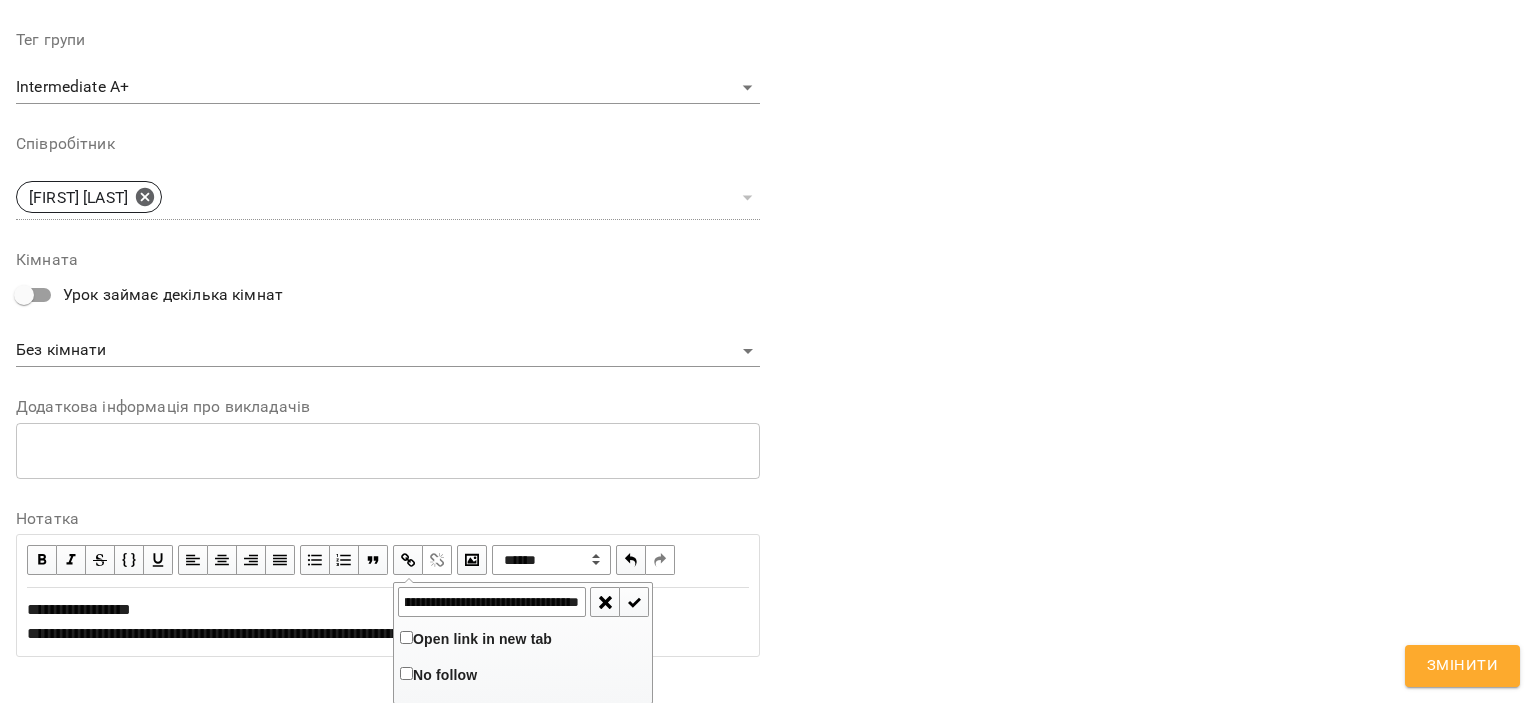 type on "**********" 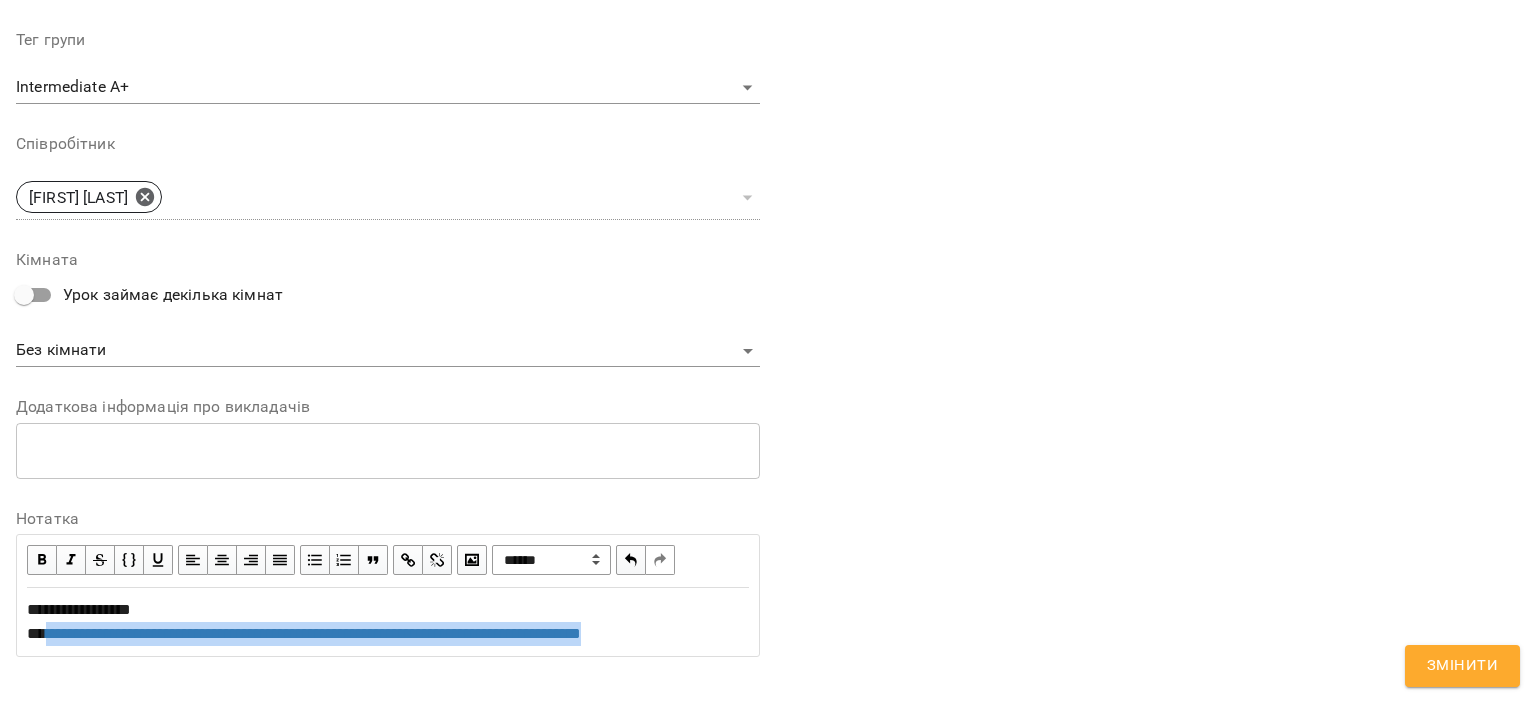 click on "**********" at bounding box center [388, 622] 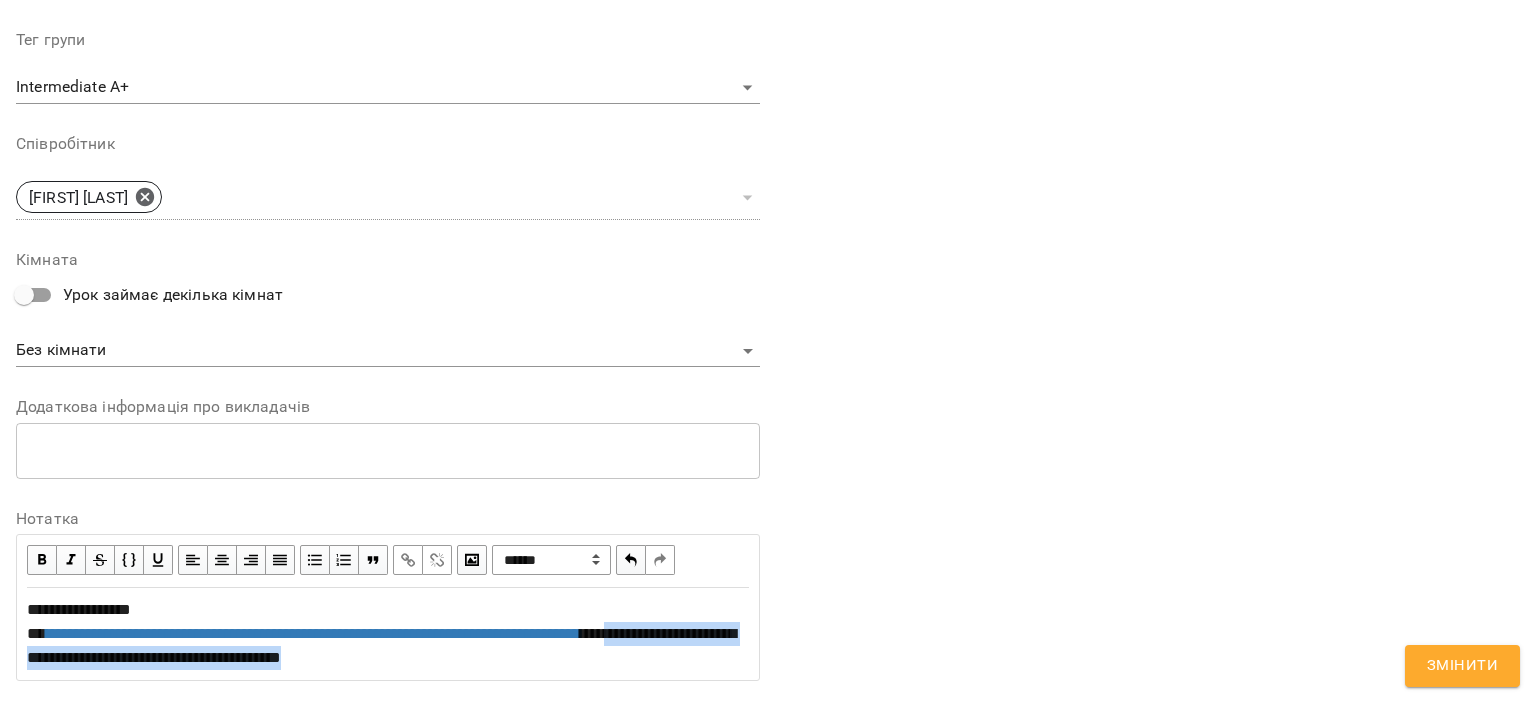 drag, startPoint x: 48, startPoint y: 657, endPoint x: 608, endPoint y: 651, distance: 560.03217 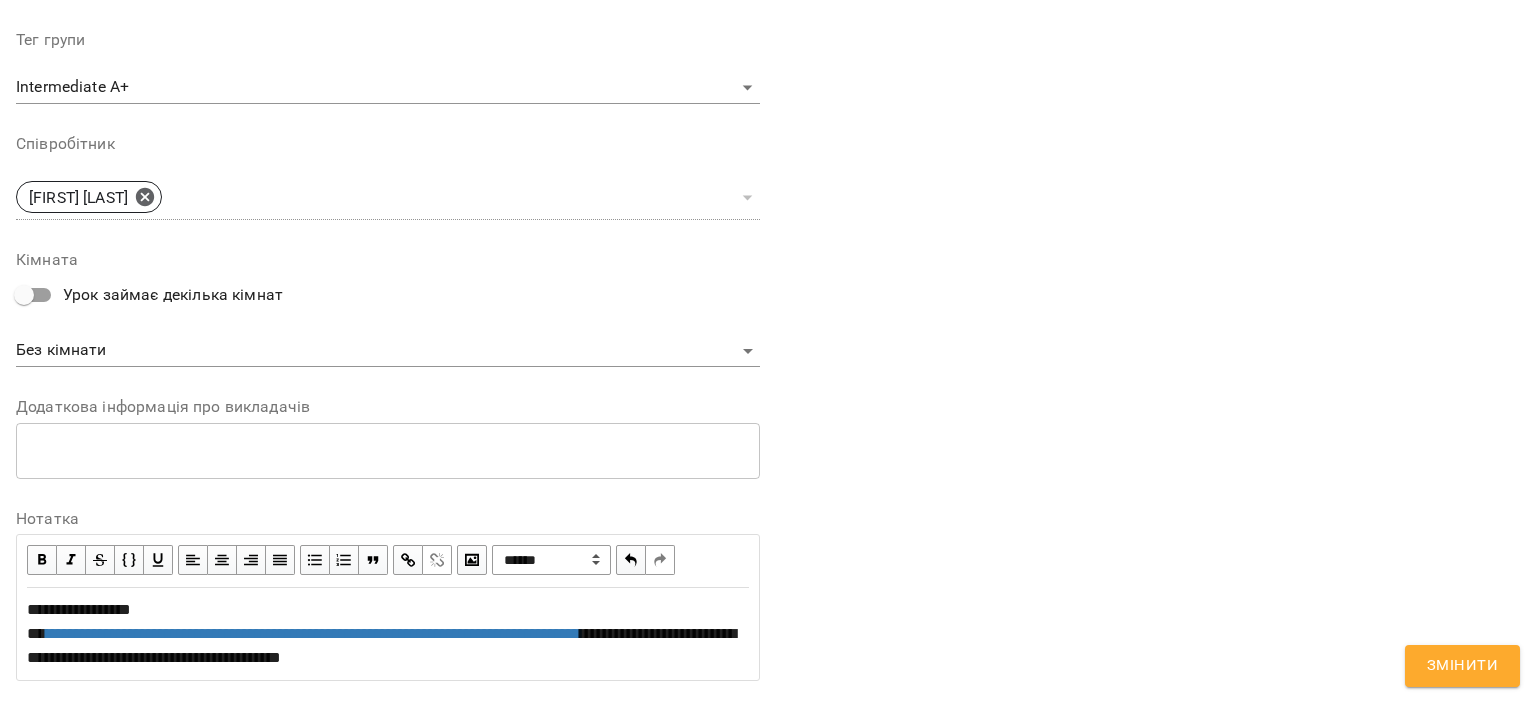 click at bounding box center (408, 560) 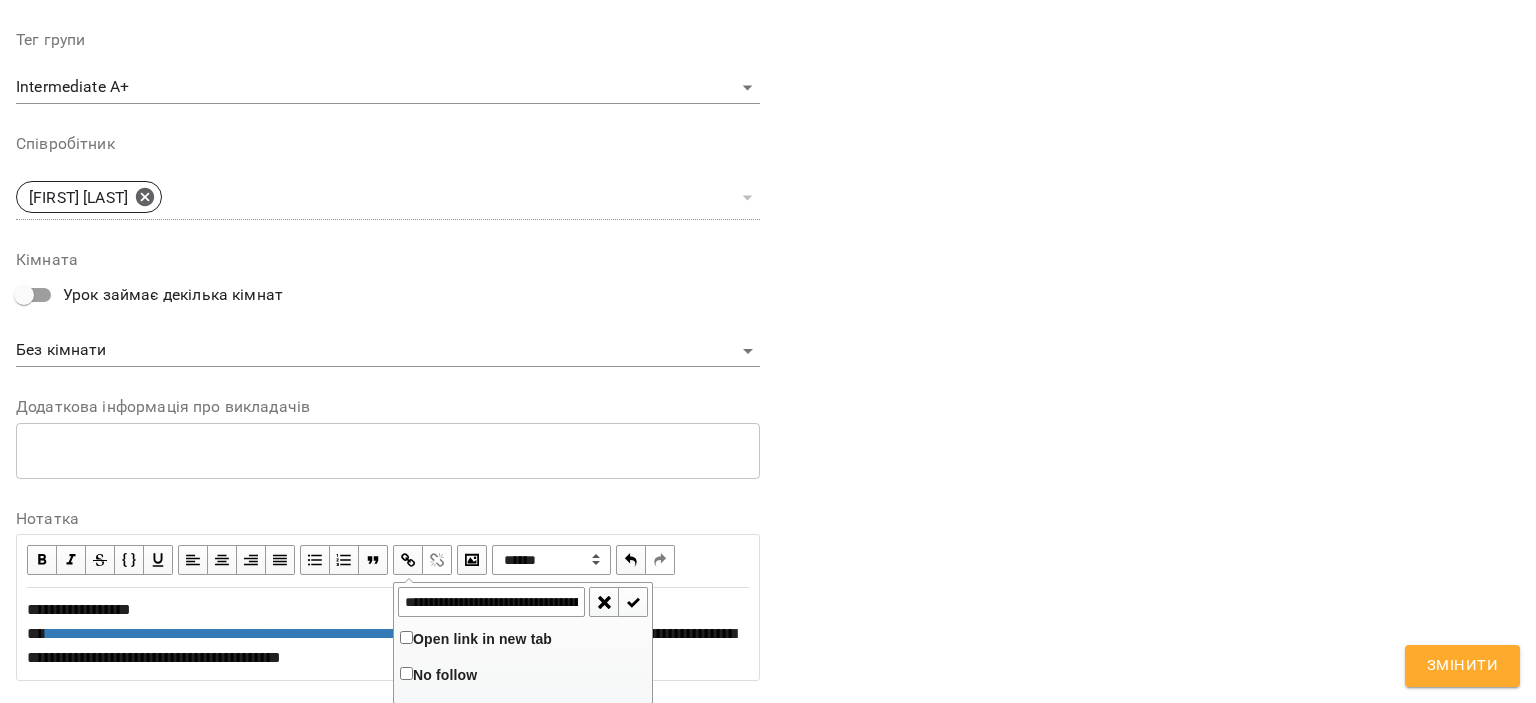 scroll, scrollTop: 0, scrollLeft: 226, axis: horizontal 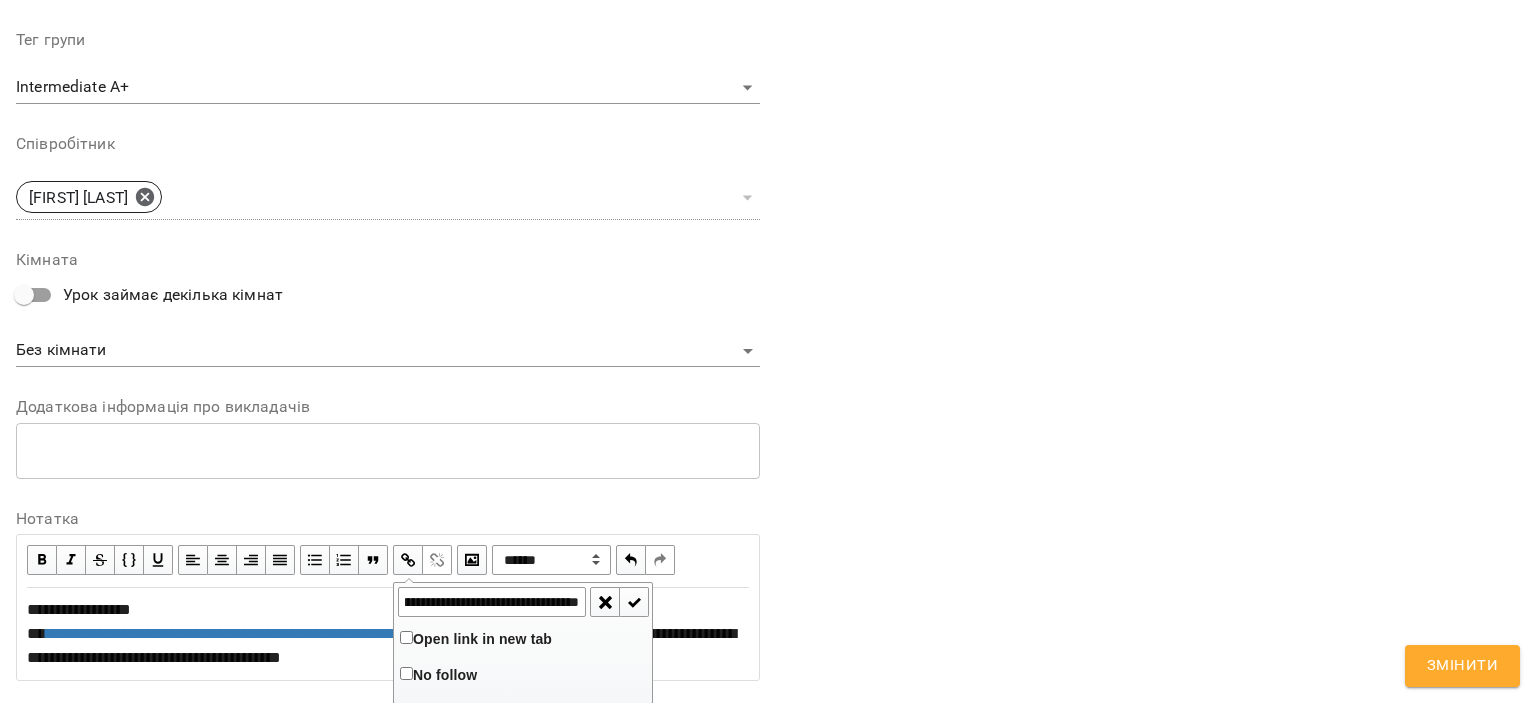 type on "**********" 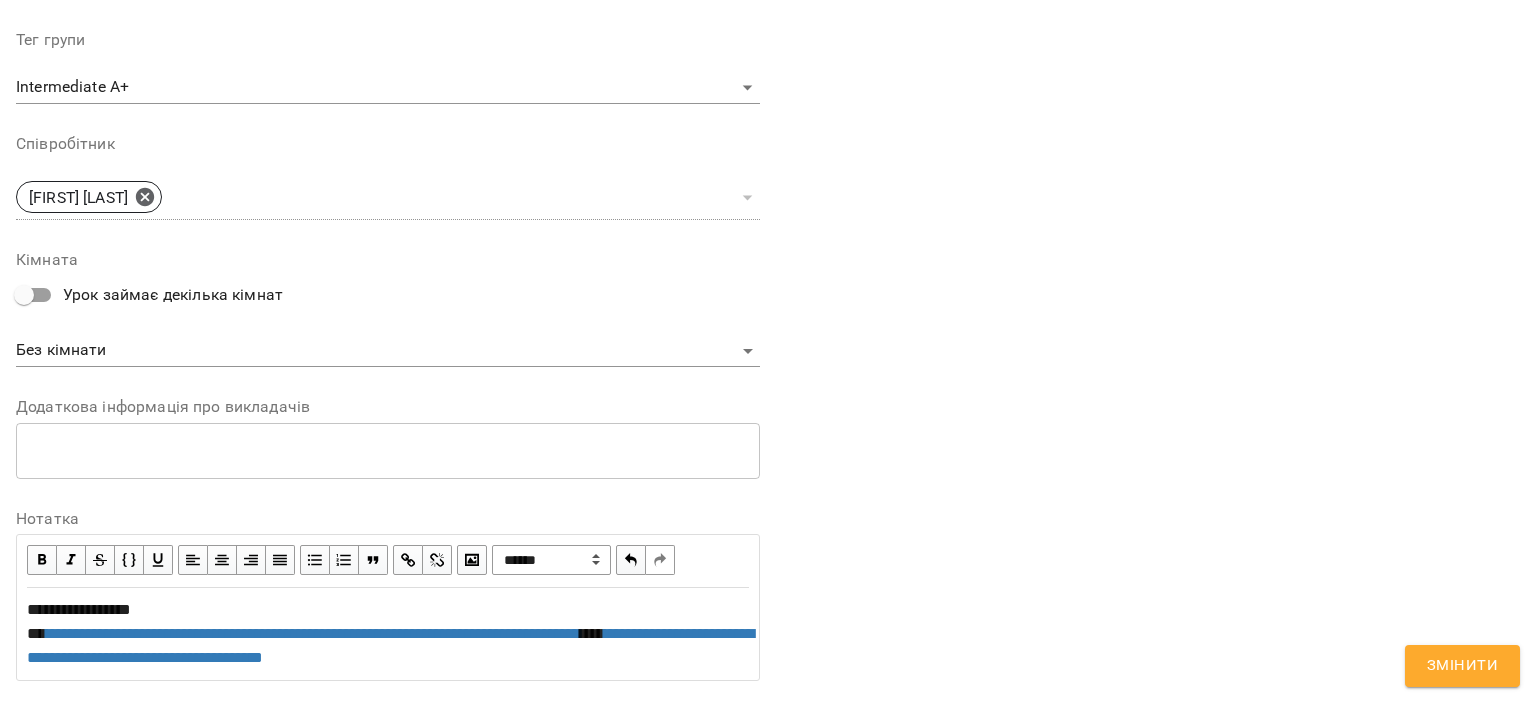 click on "**********" at bounding box center (388, 634) 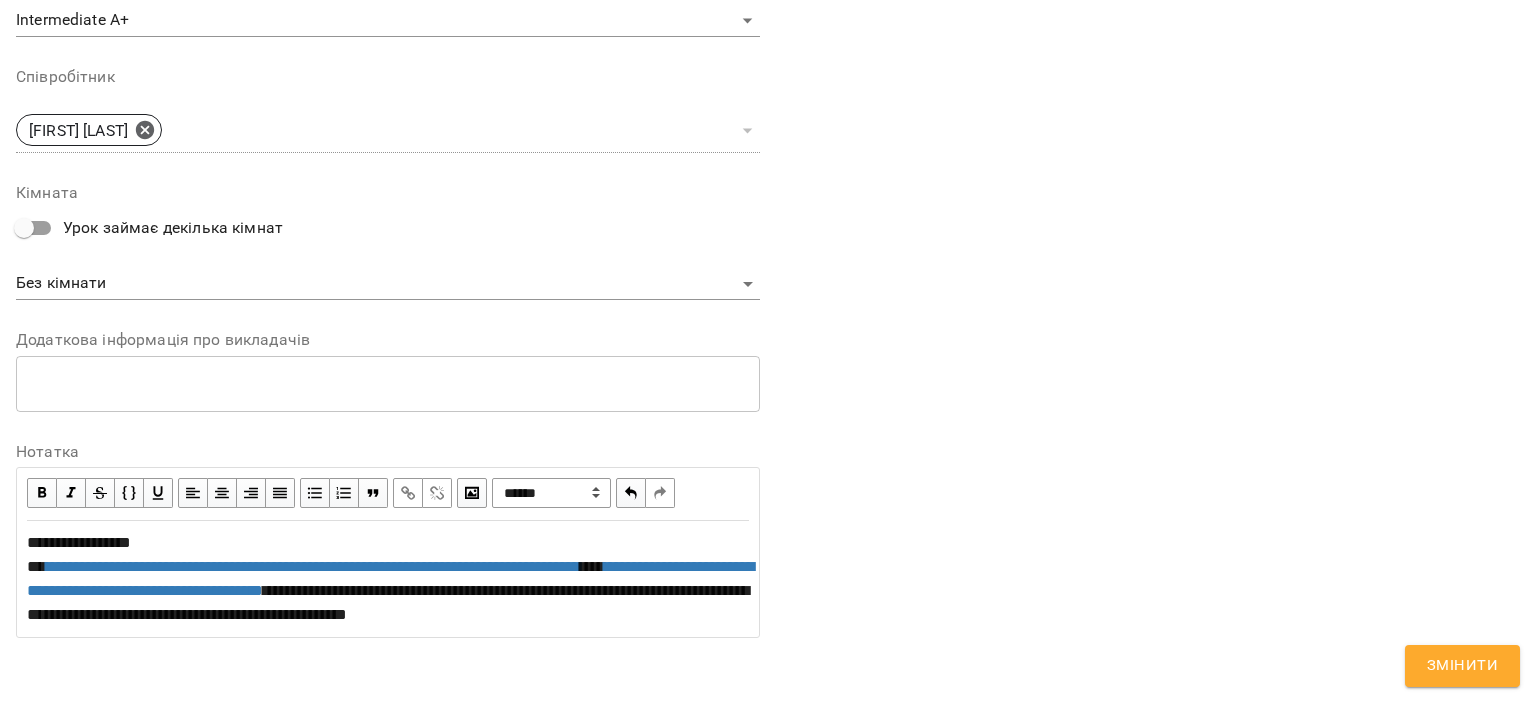 scroll, scrollTop: 805, scrollLeft: 0, axis: vertical 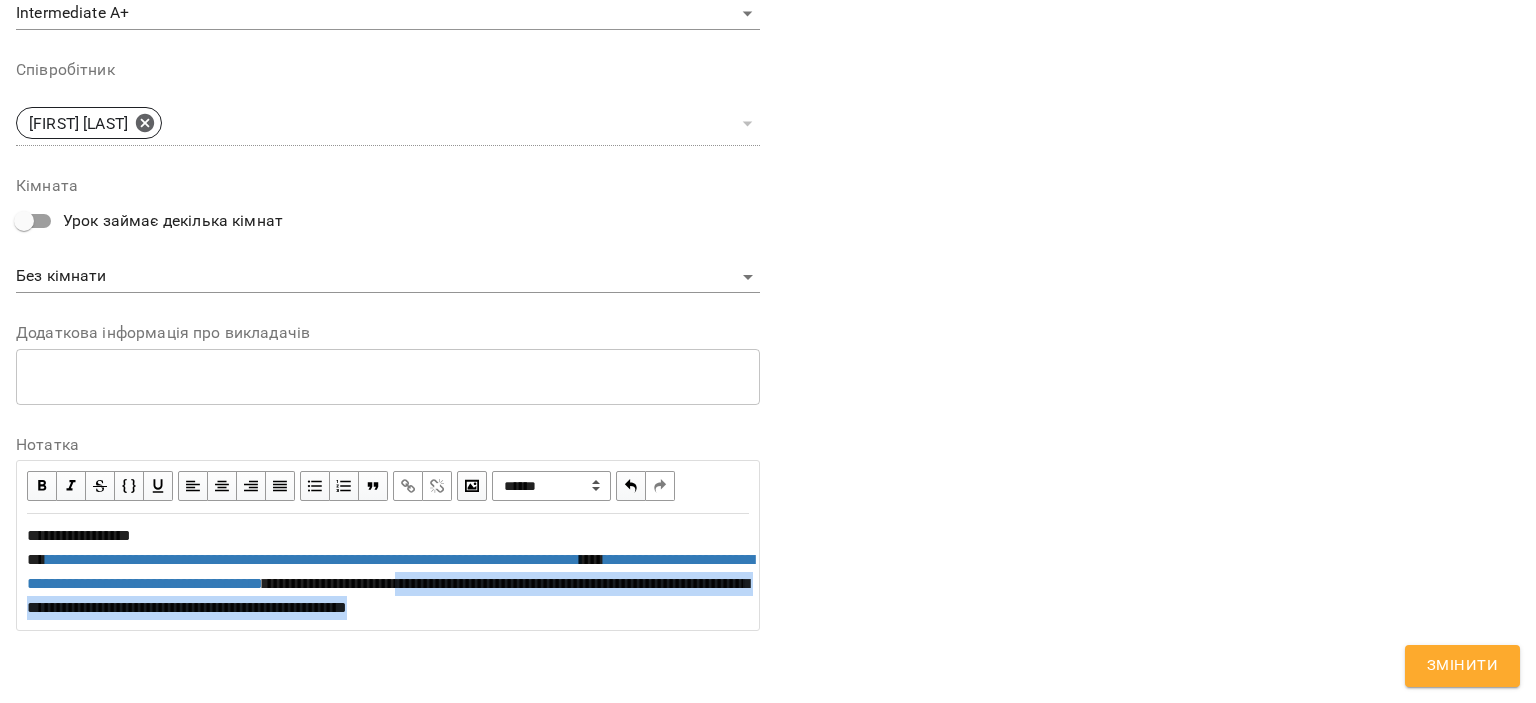 drag, startPoint x: 367, startPoint y: 618, endPoint x: 176, endPoint y: 582, distance: 194.36307 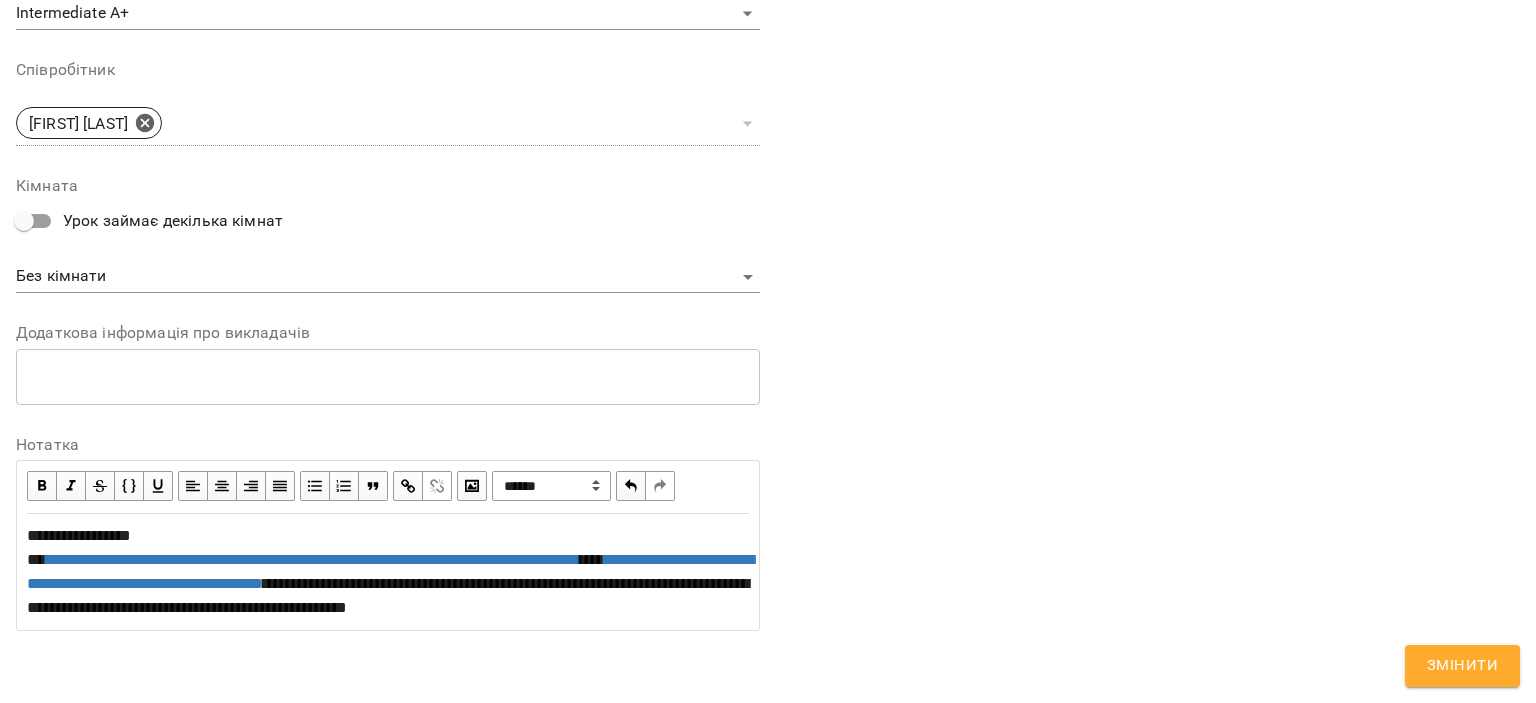 click at bounding box center [408, 486] 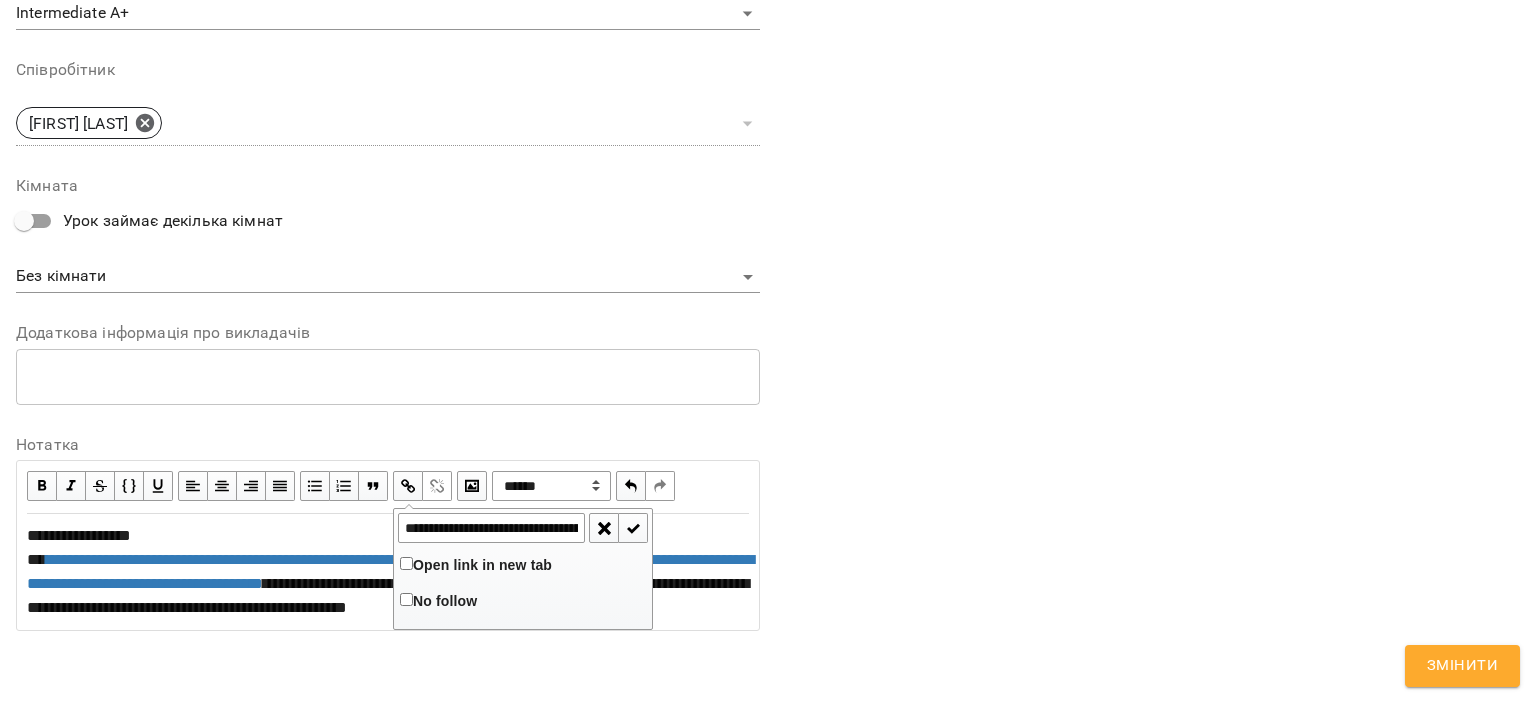 scroll, scrollTop: 0, scrollLeft: 513, axis: horizontal 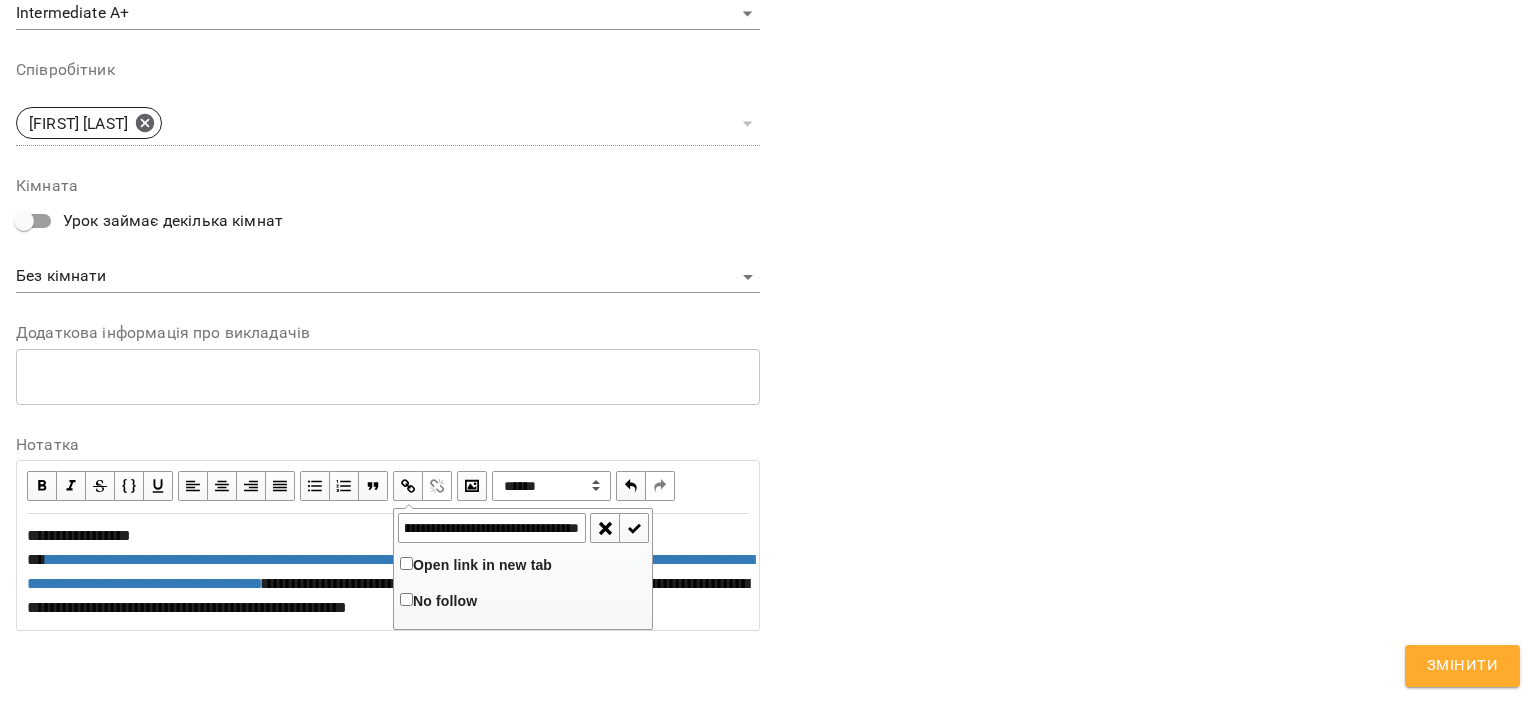 type on "**********" 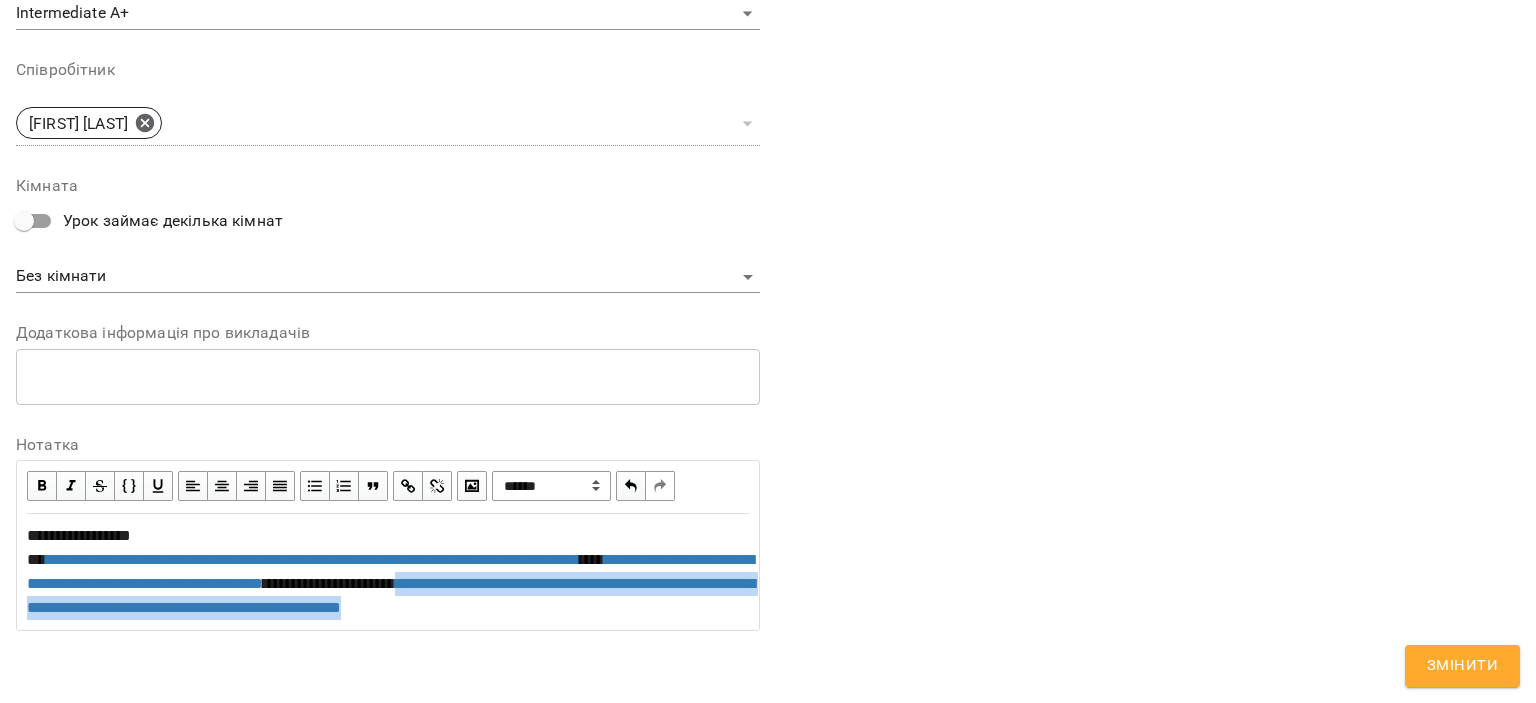 click on "**********" at bounding box center (388, 572) 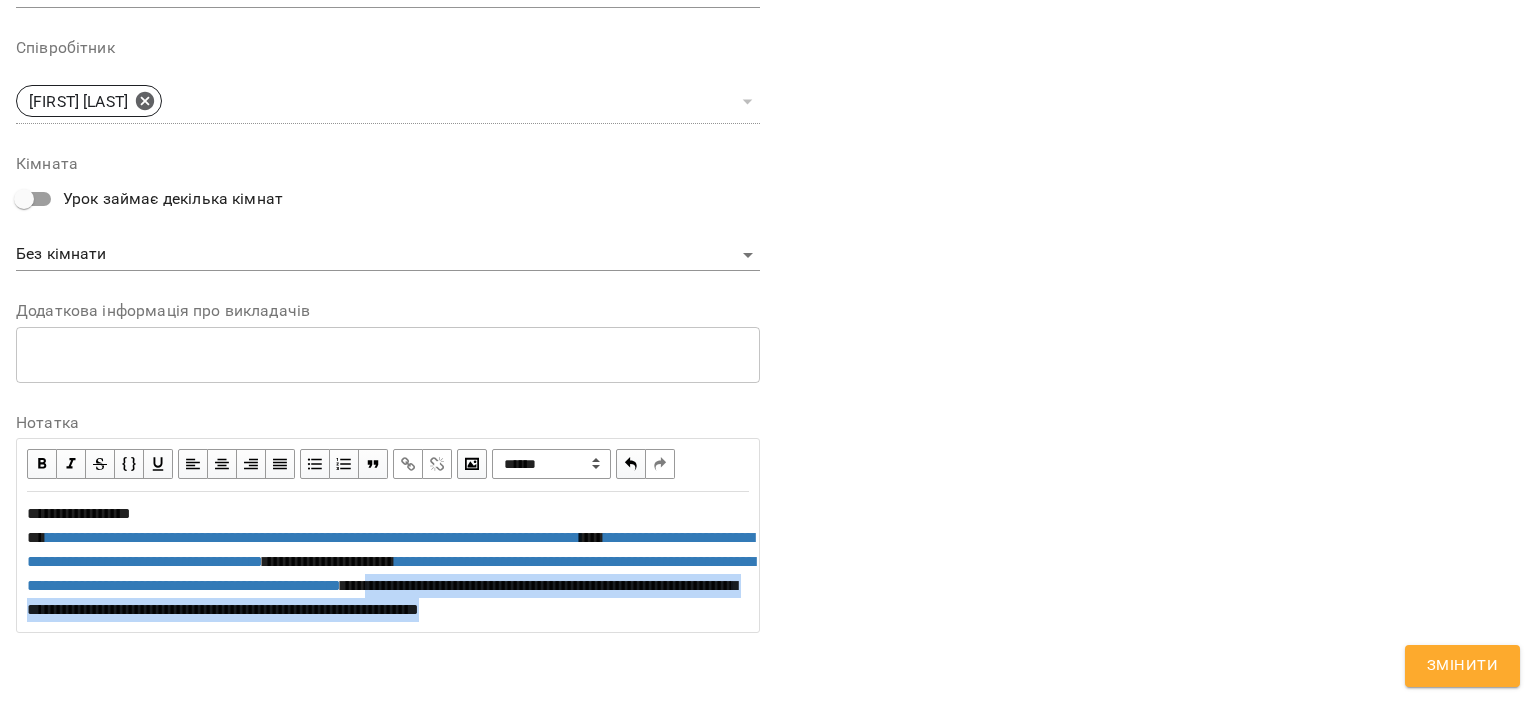 drag, startPoint x: 334, startPoint y: 665, endPoint x: 47, endPoint y: 636, distance: 288.46143 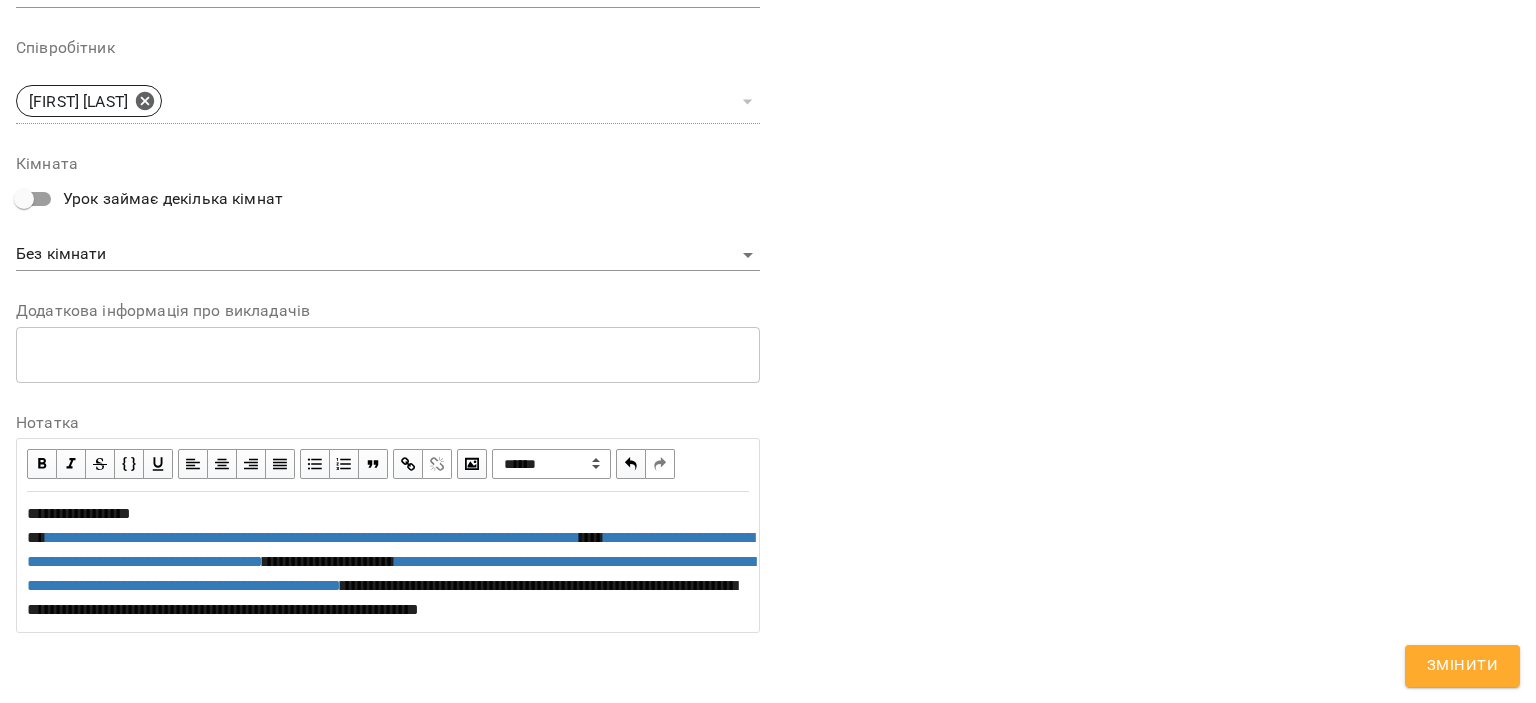click at bounding box center [408, 464] 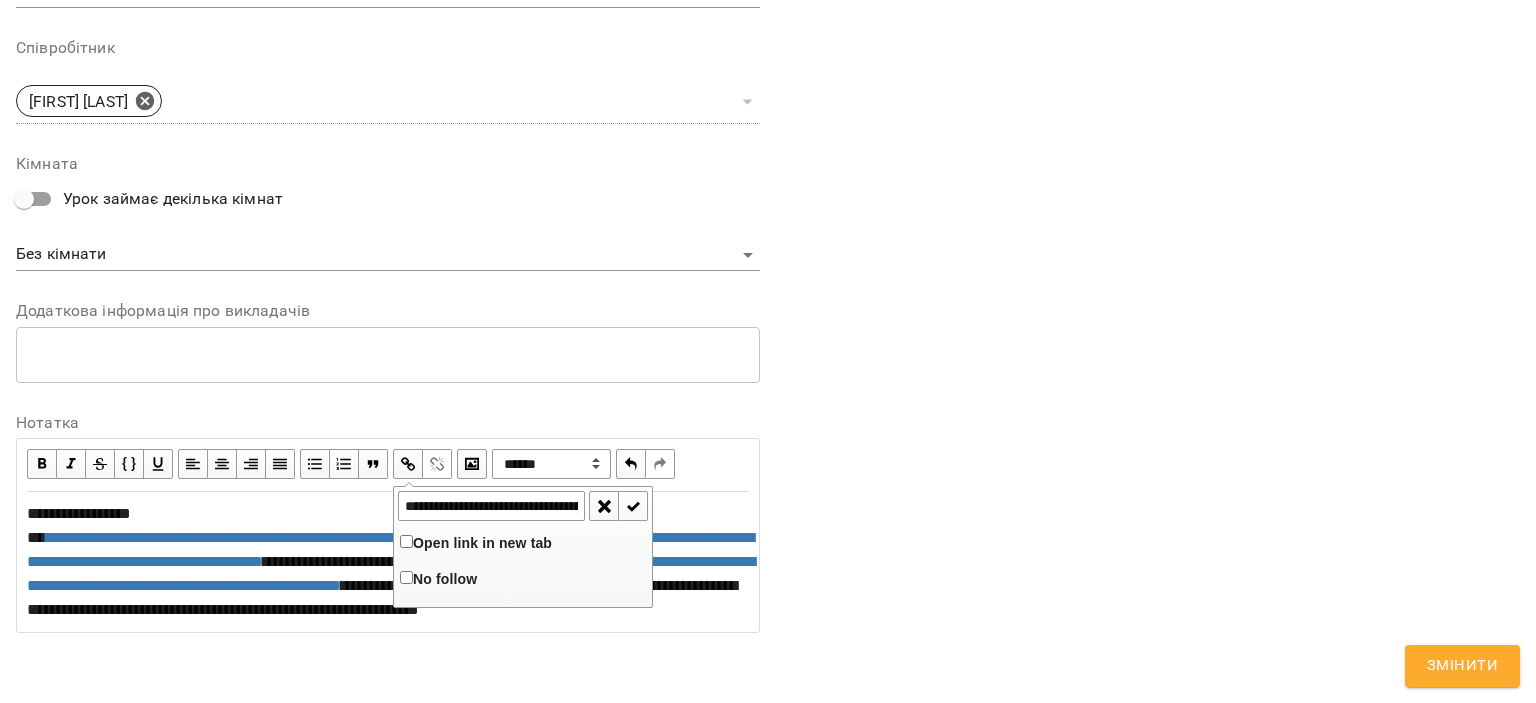 scroll, scrollTop: 0, scrollLeft: 600, axis: horizontal 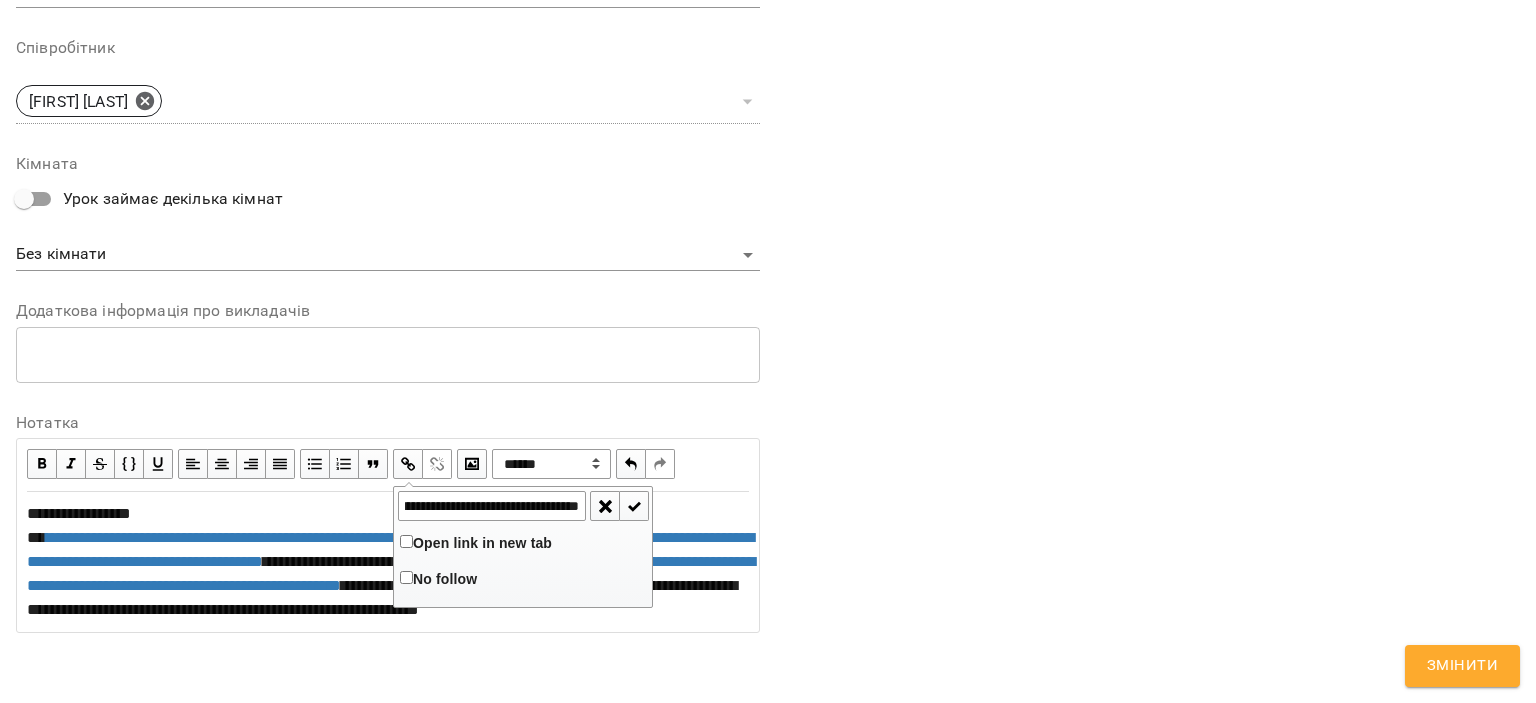 type on "**********" 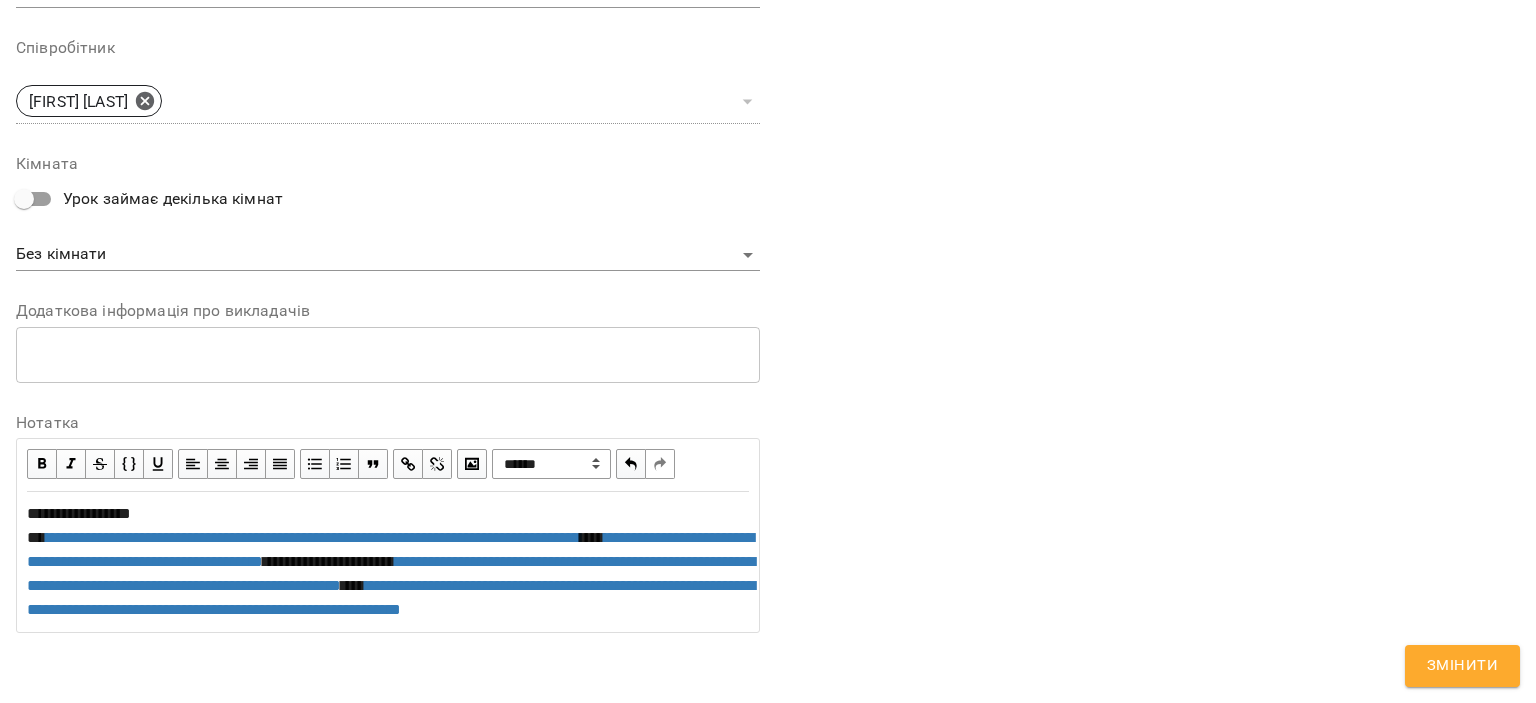 click on "**********" at bounding box center [388, 562] 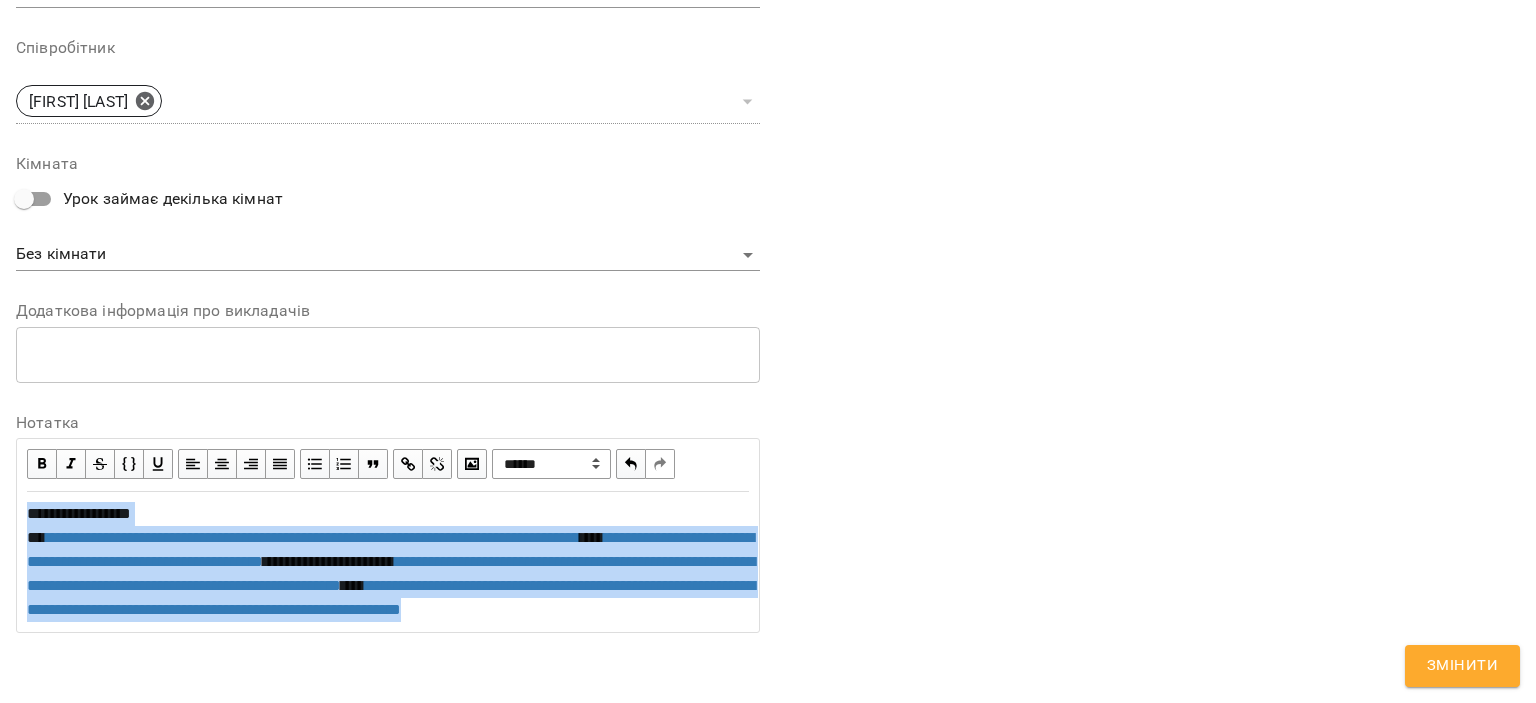 drag, startPoint x: 344, startPoint y: 659, endPoint x: 0, endPoint y: 503, distance: 377.71948 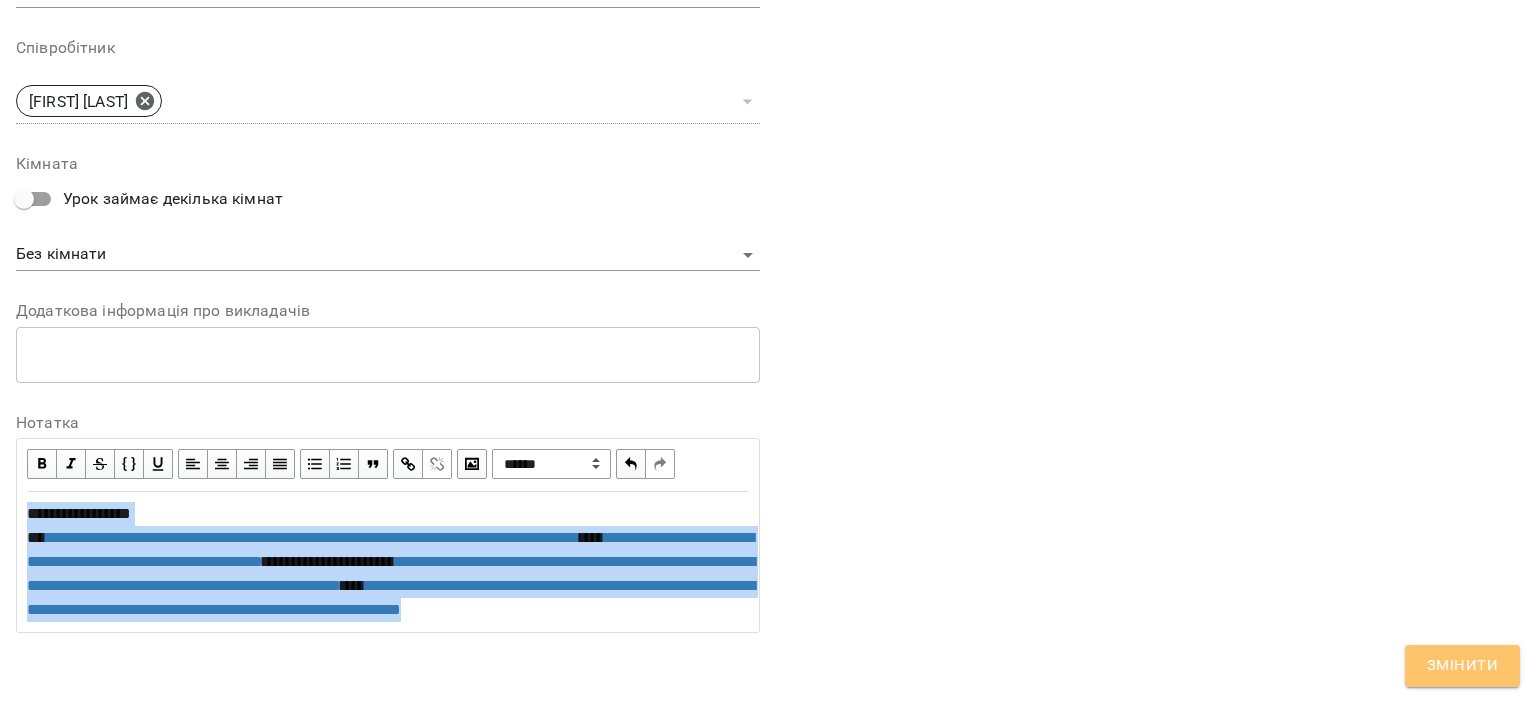 click on "Змінити" at bounding box center [1462, 666] 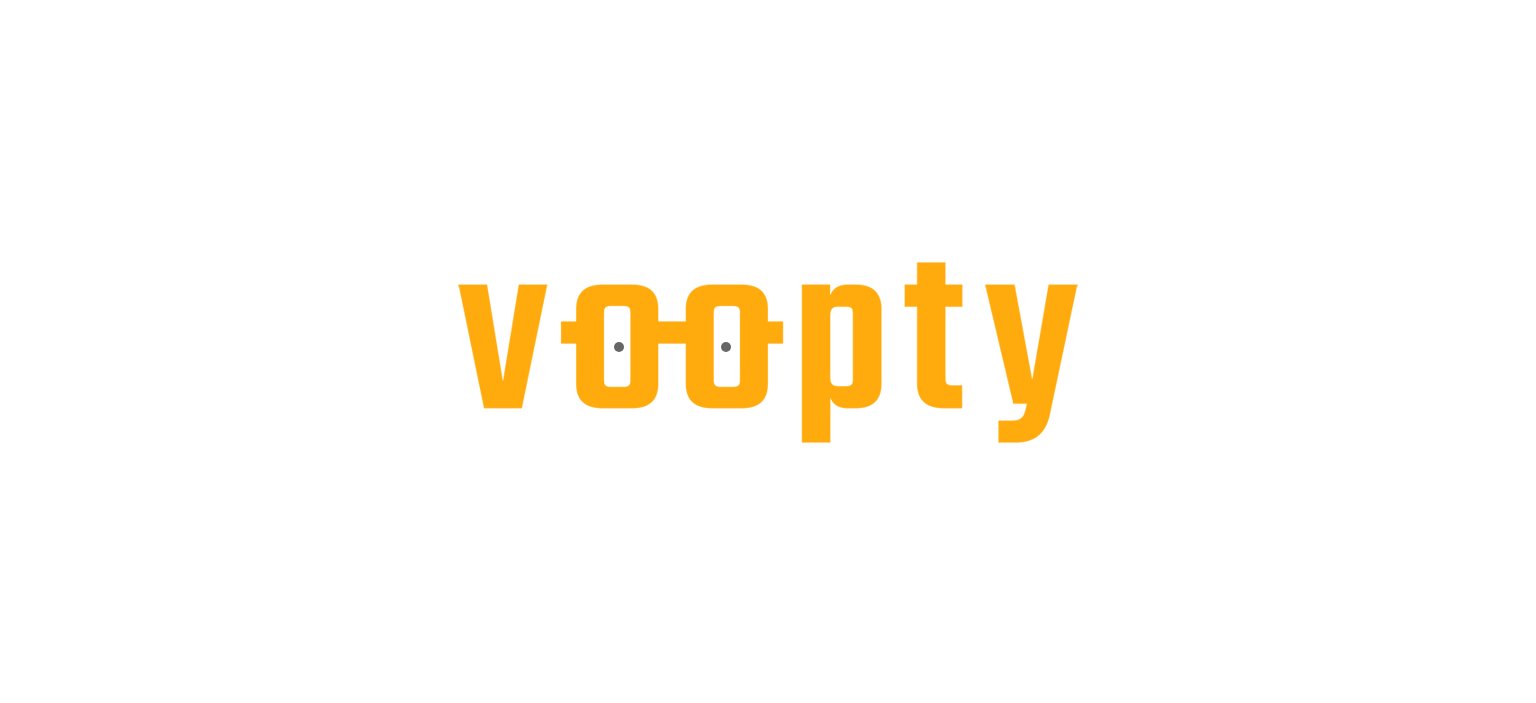 scroll, scrollTop: 0, scrollLeft: 0, axis: both 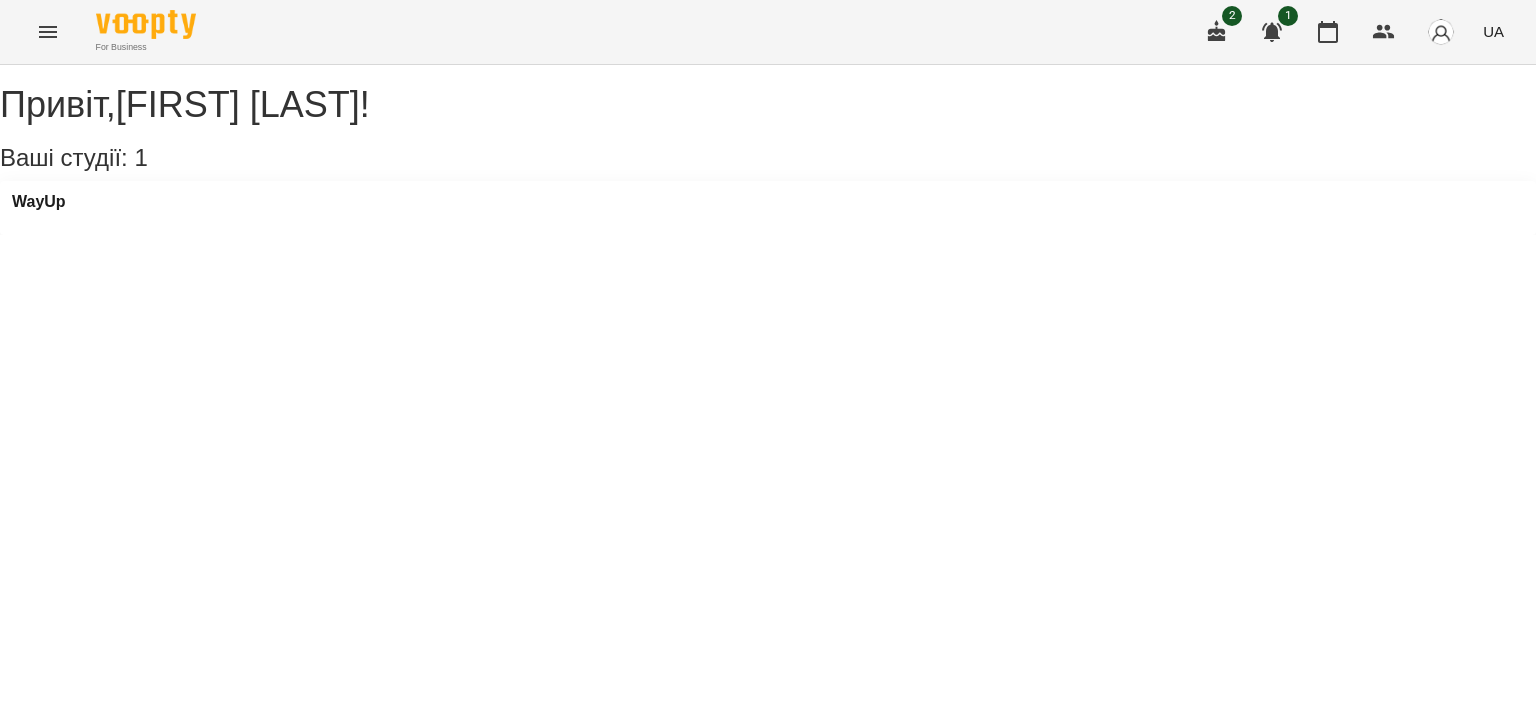 click on "WayUp" at bounding box center [39, 208] 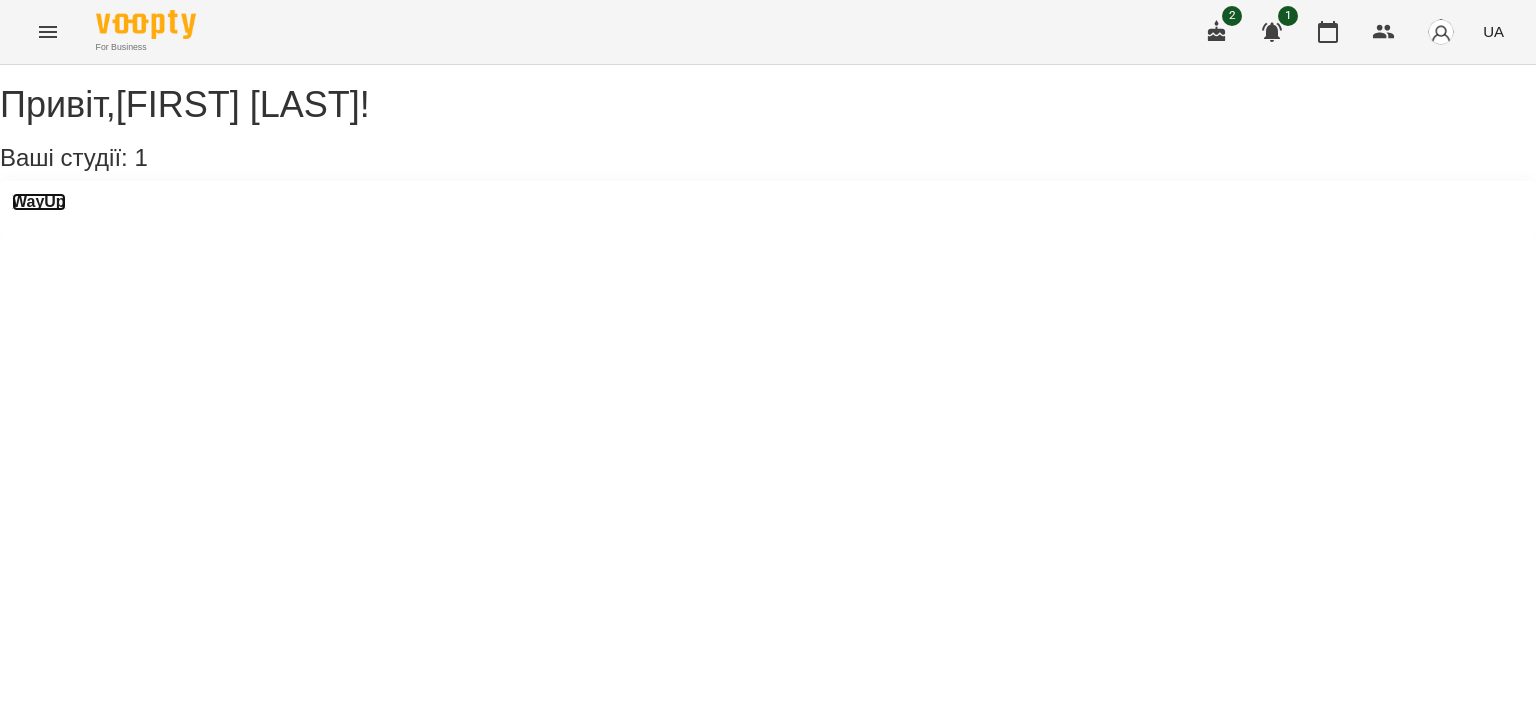 click on "WayUp" at bounding box center (39, 202) 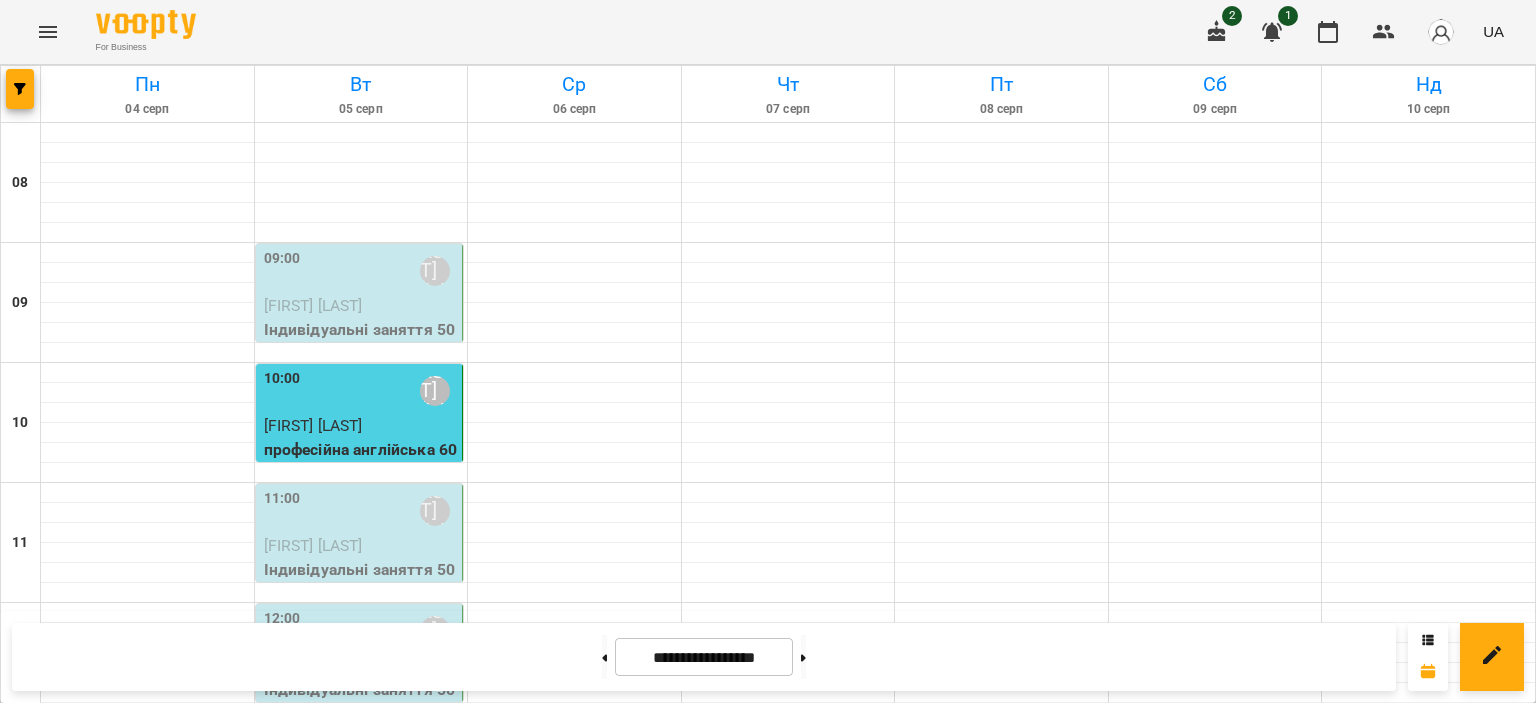 scroll, scrollTop: 900, scrollLeft: 0, axis: vertical 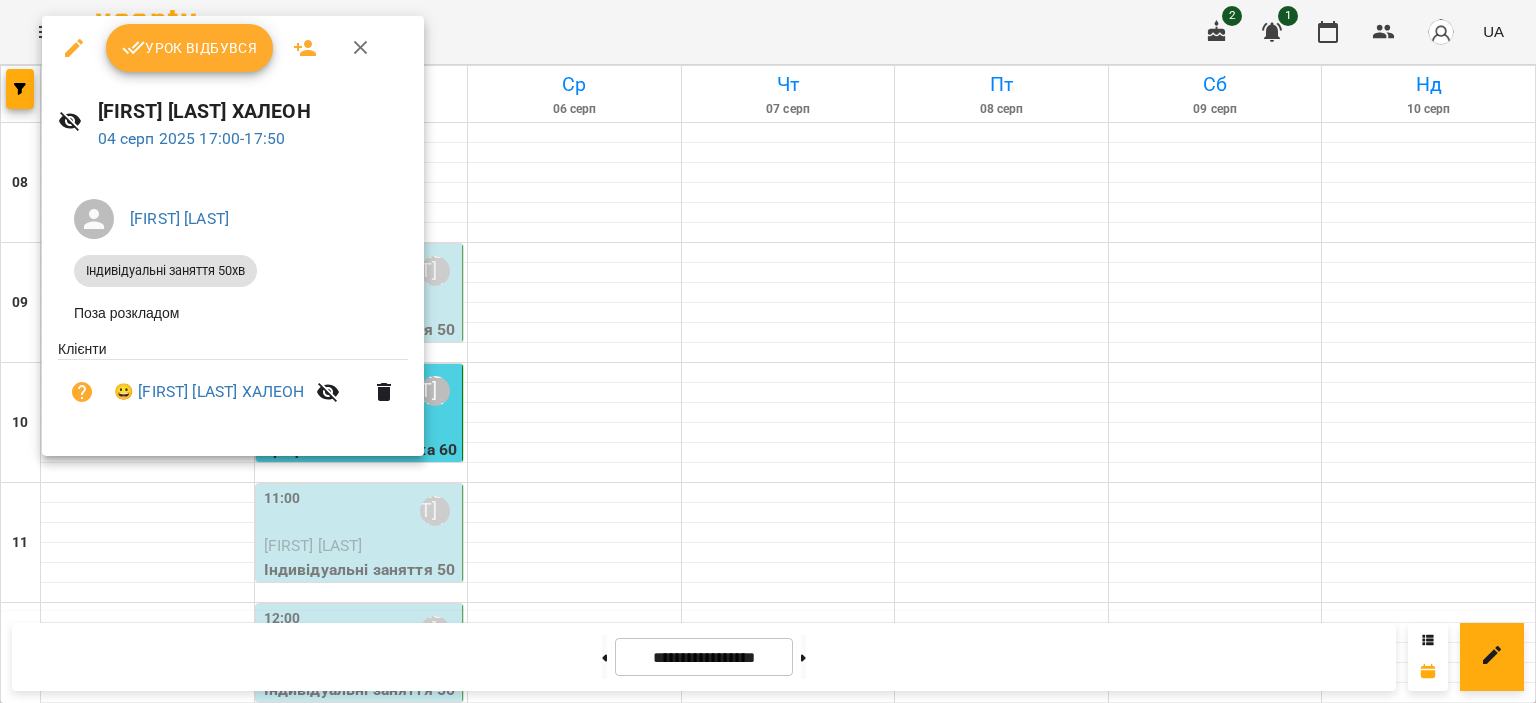 click 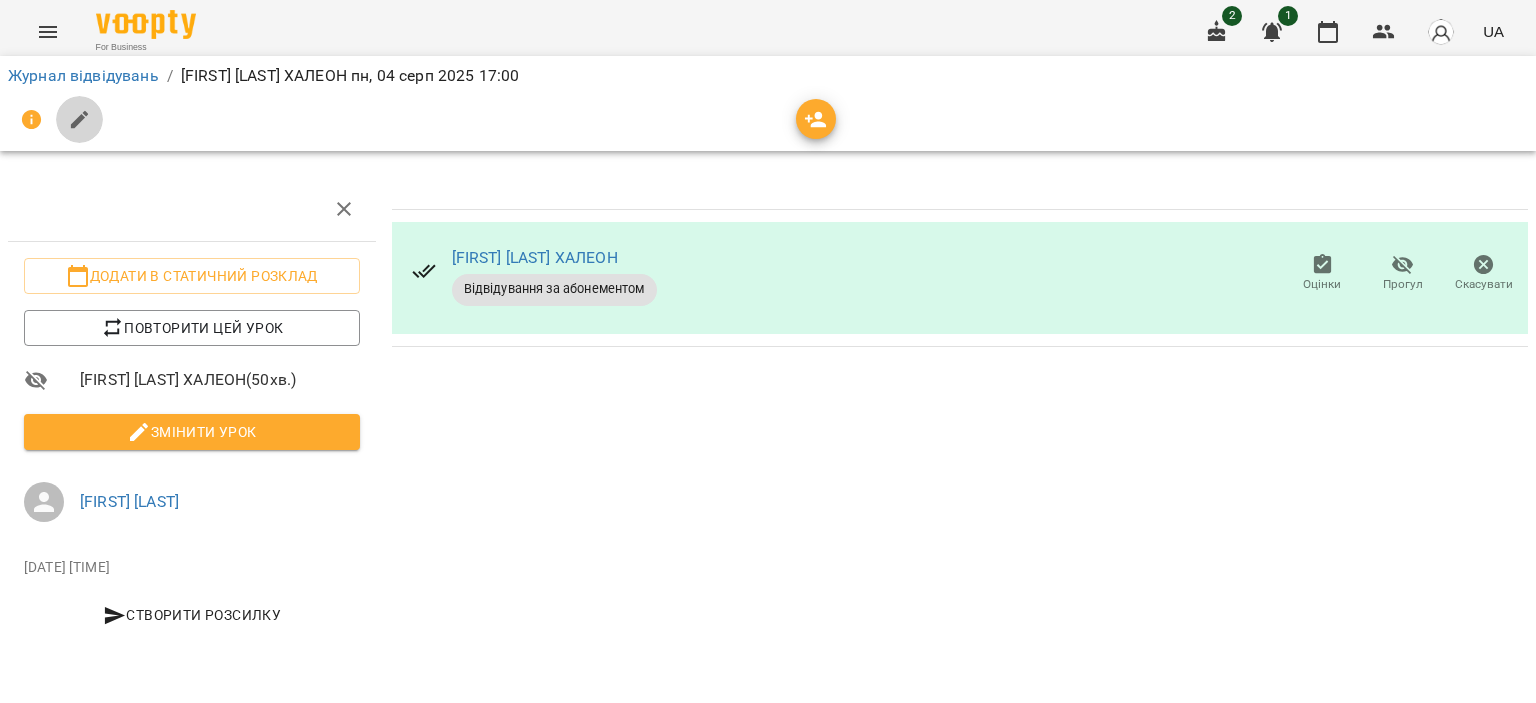 click 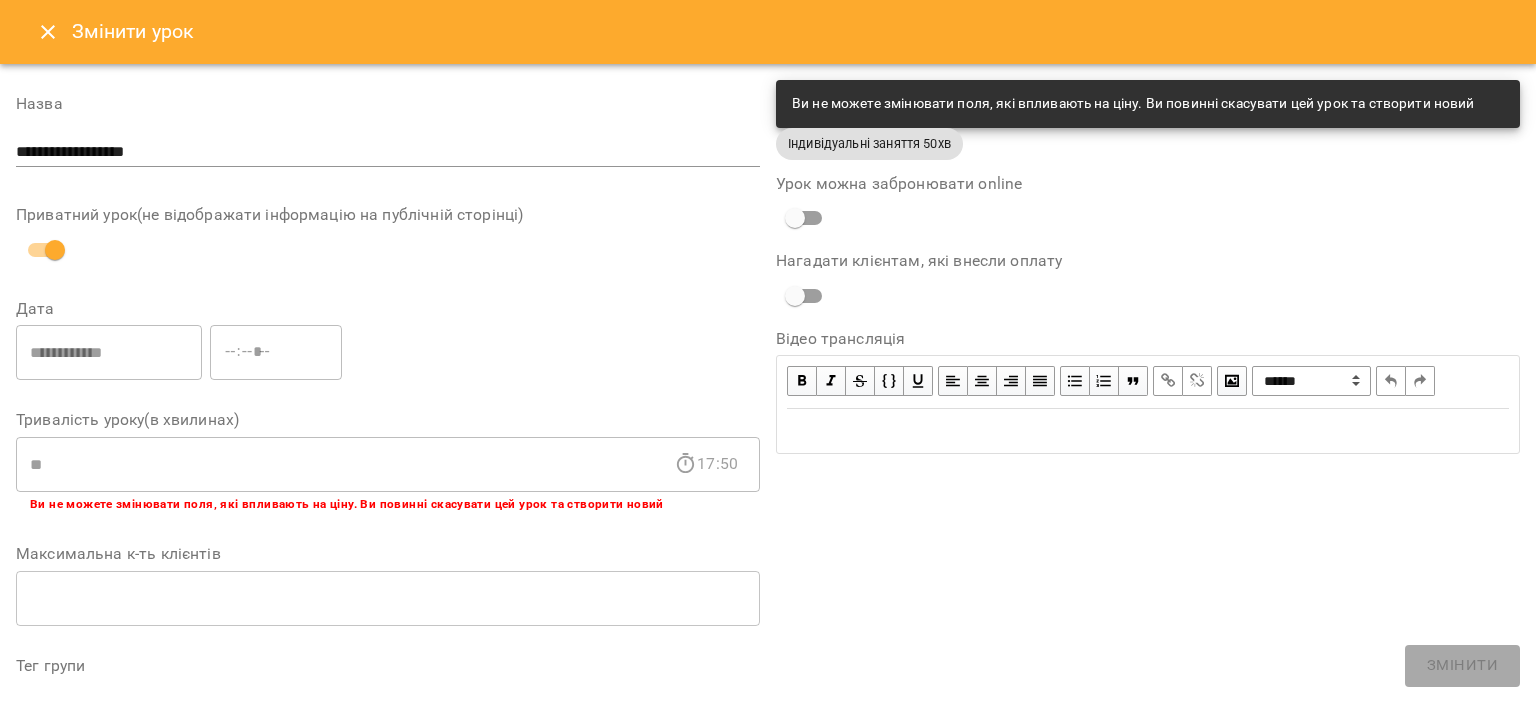 scroll, scrollTop: 626, scrollLeft: 0, axis: vertical 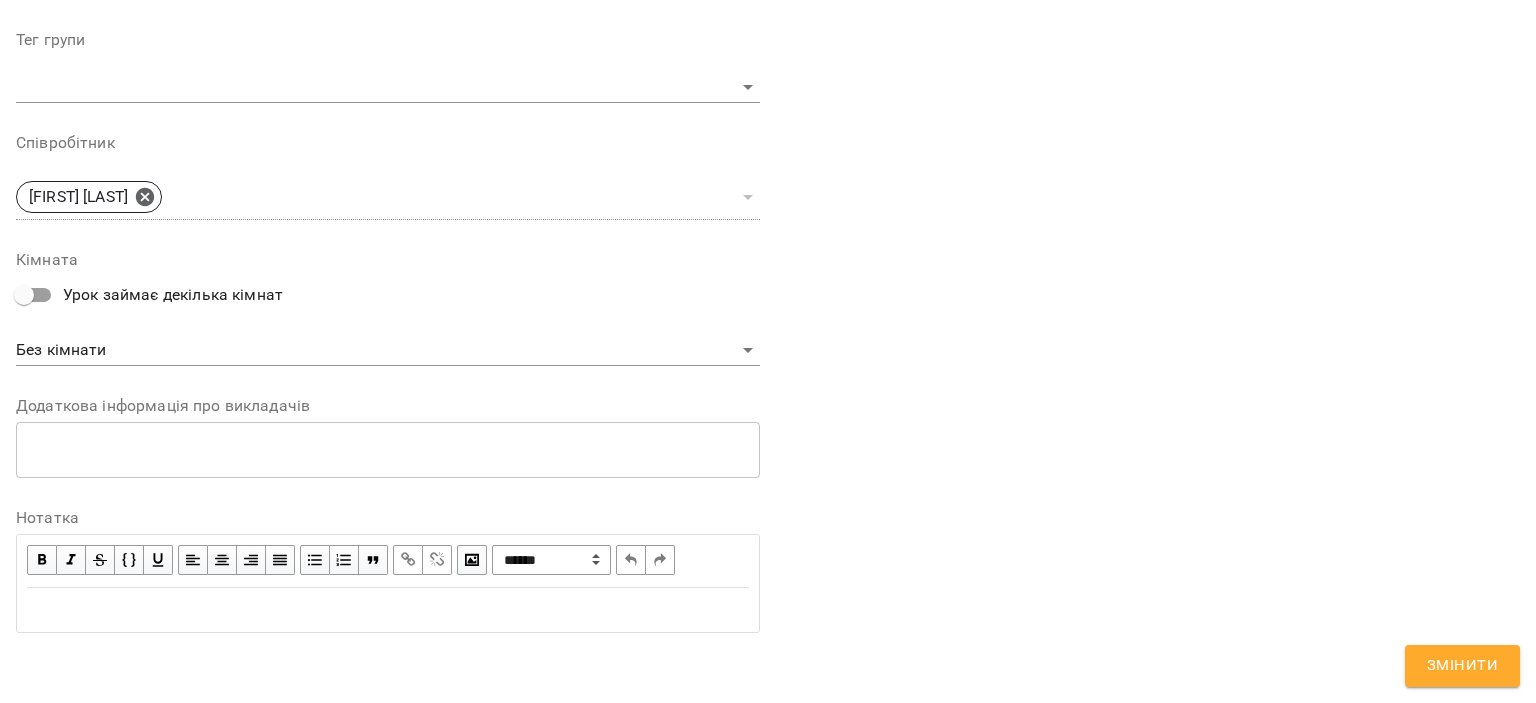 click at bounding box center [388, 610] 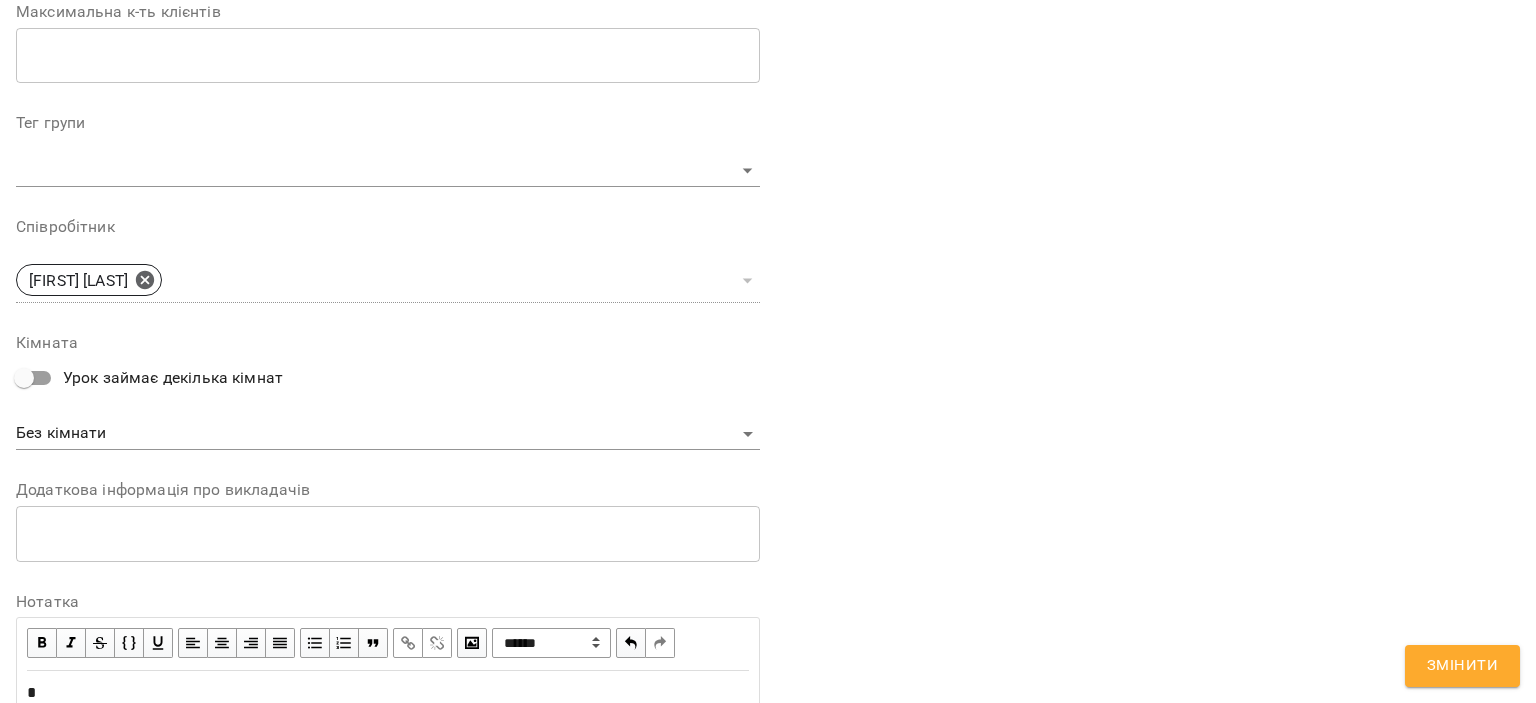 scroll, scrollTop: 709, scrollLeft: 0, axis: vertical 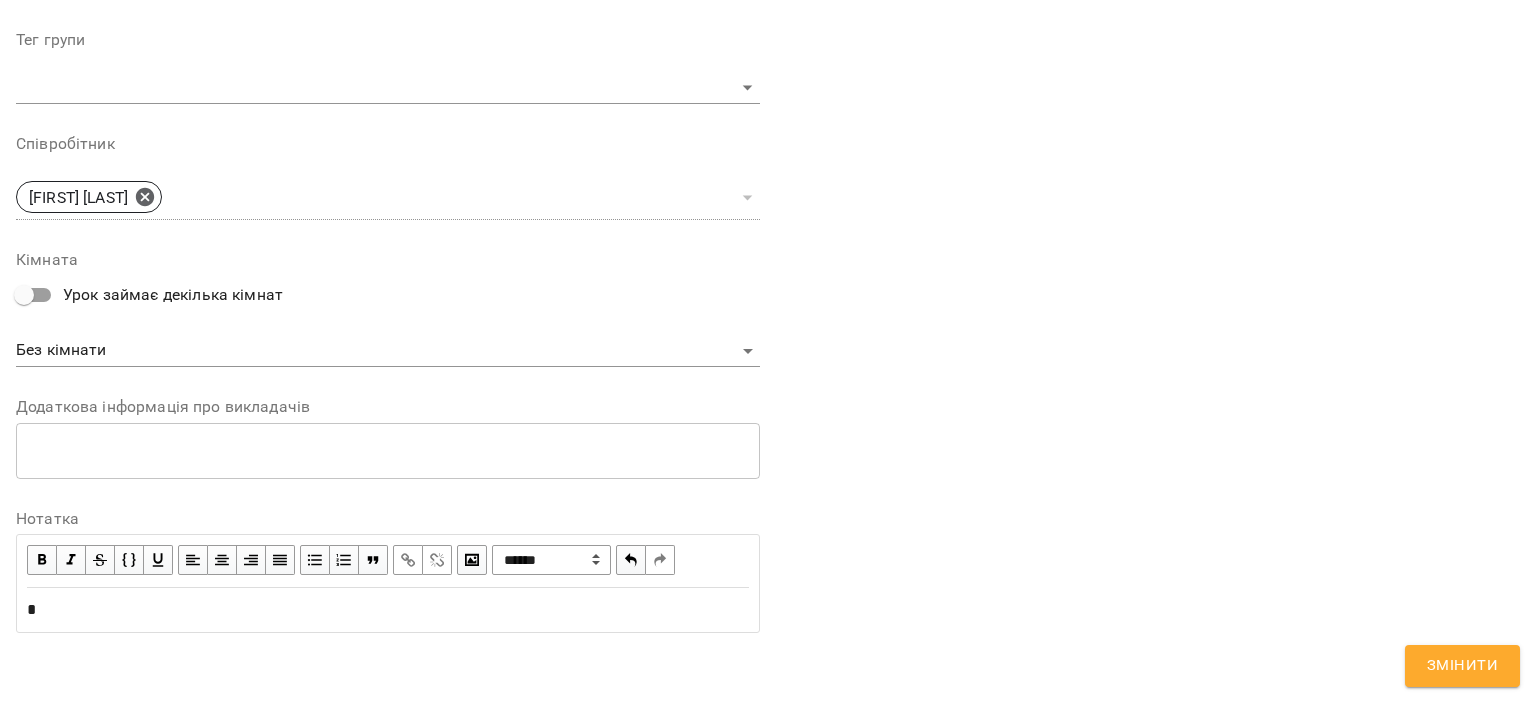 type 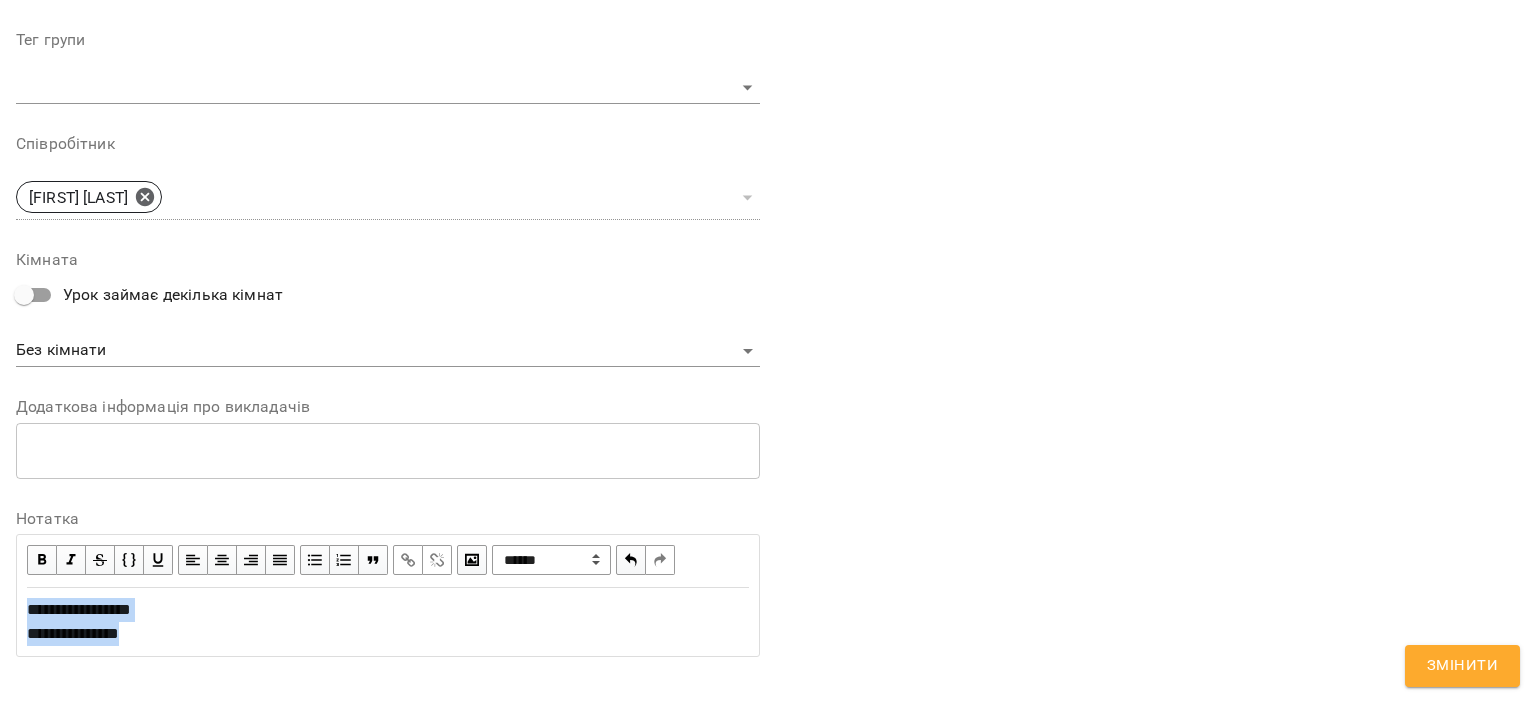 drag, startPoint x: 197, startPoint y: 647, endPoint x: 0, endPoint y: 595, distance: 203.74739 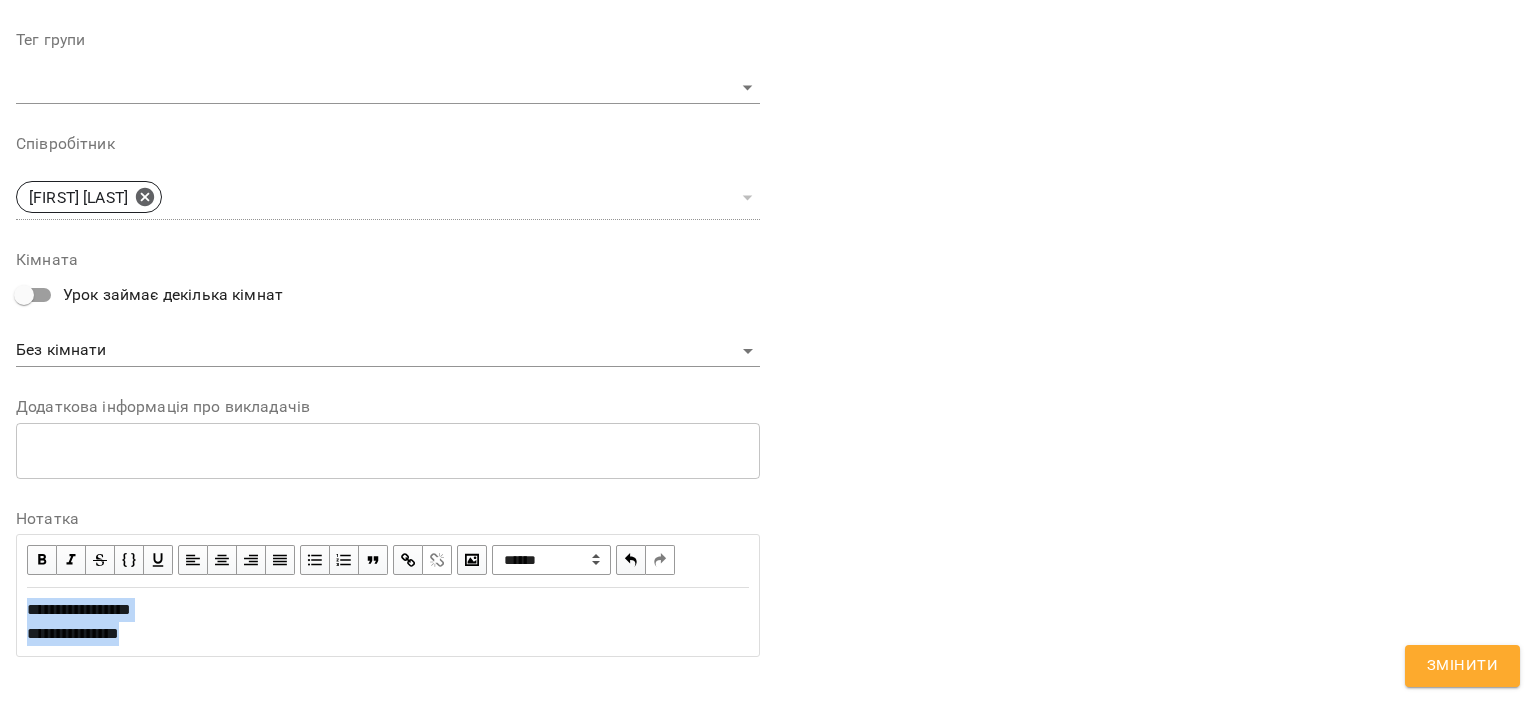 copy on "**********" 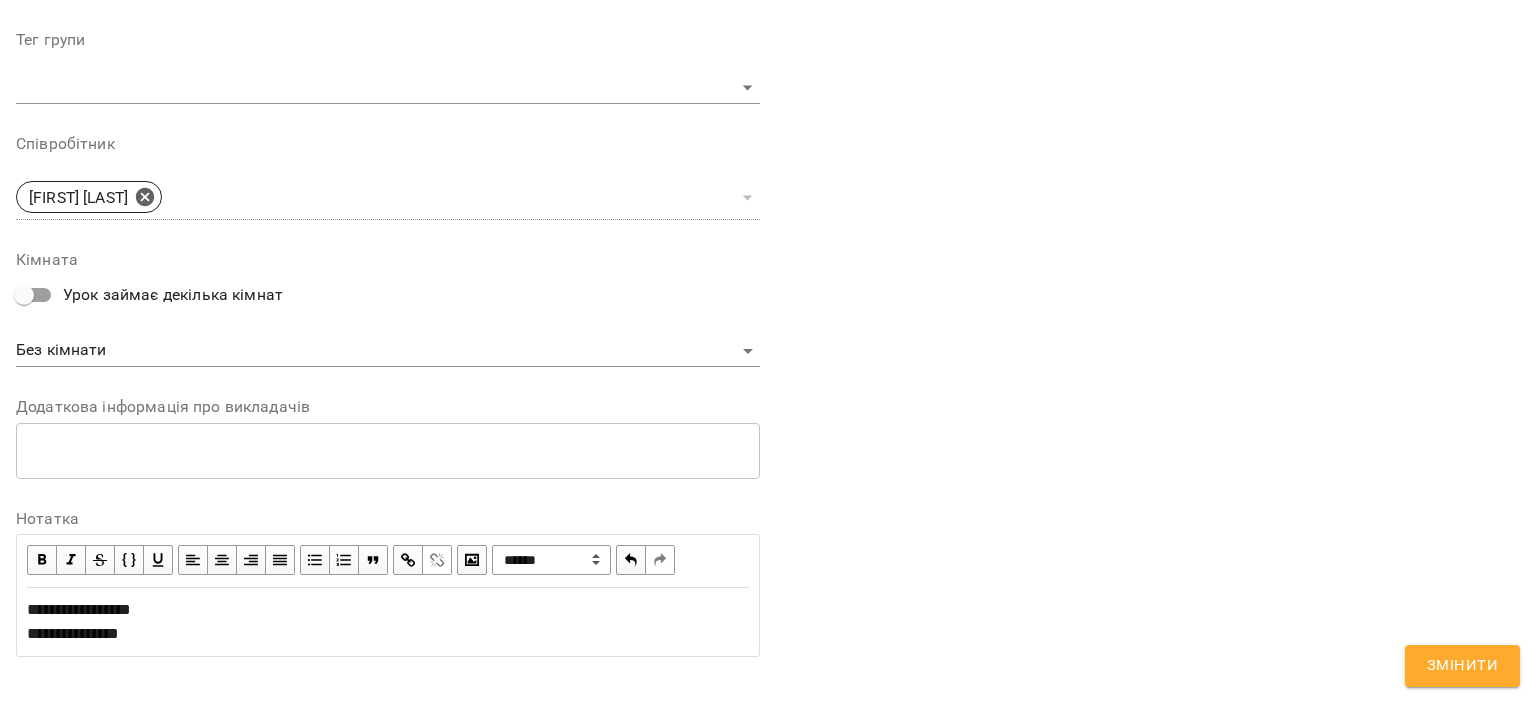 click on "Змінити" at bounding box center (1462, 666) 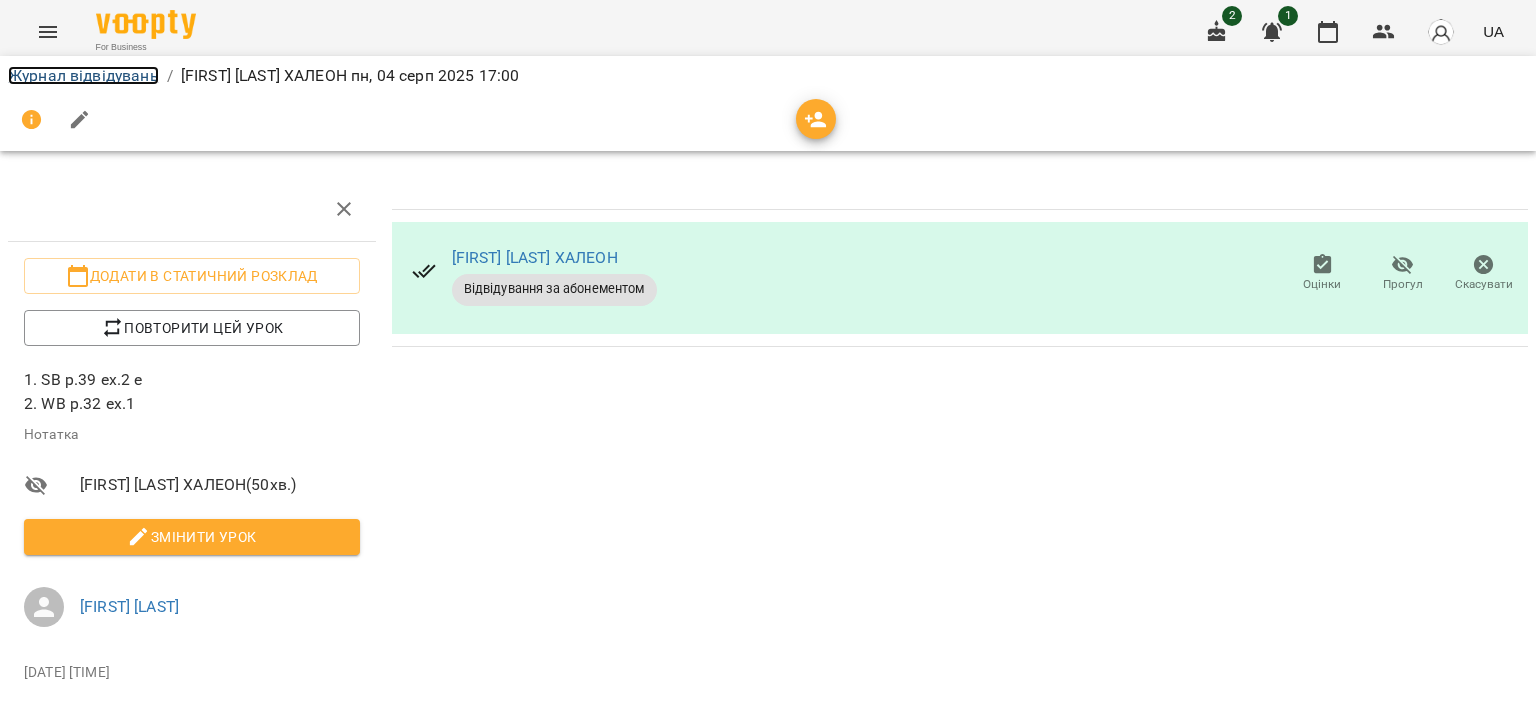 click on "Журнал відвідувань" at bounding box center [83, 75] 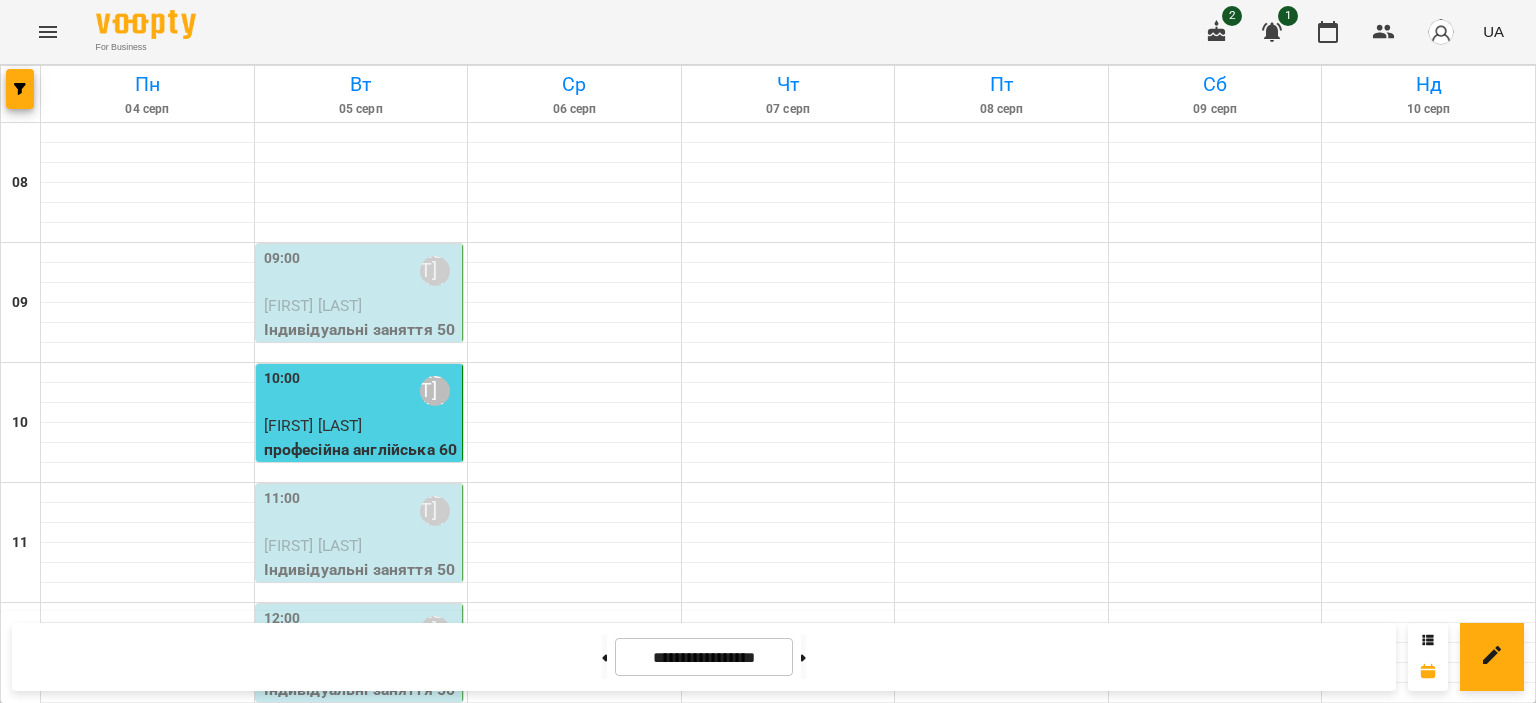 scroll, scrollTop: 500, scrollLeft: 0, axis: vertical 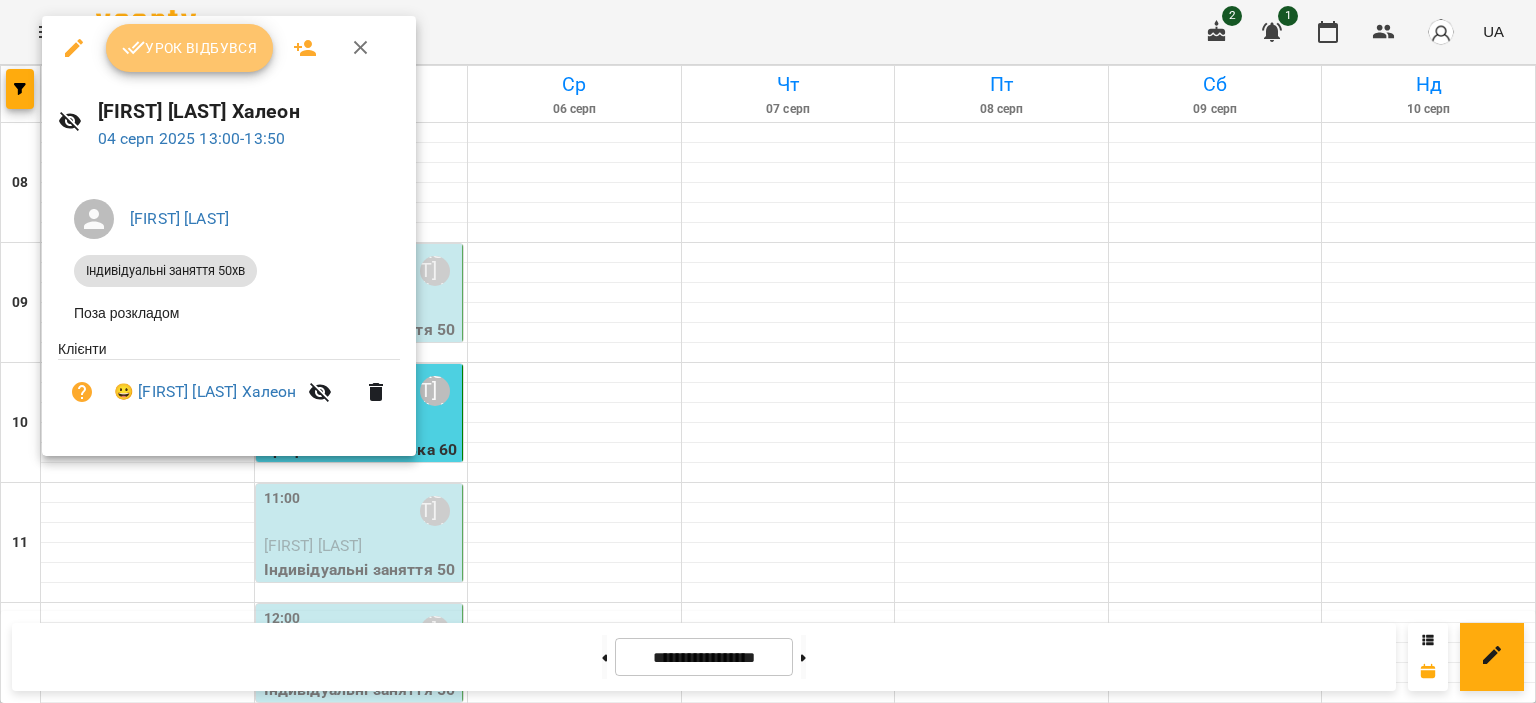 click on "Урок відбувся" at bounding box center (190, 48) 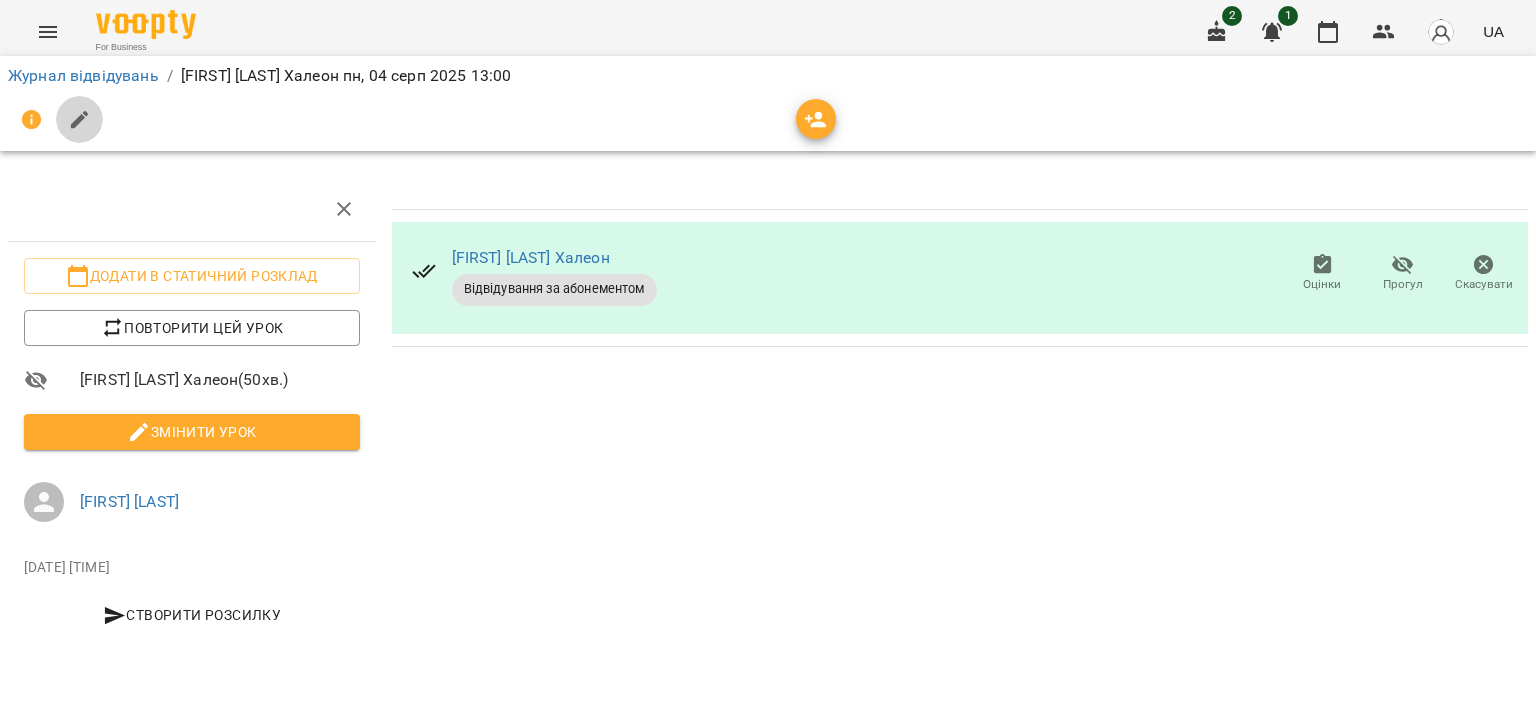 click at bounding box center [80, 120] 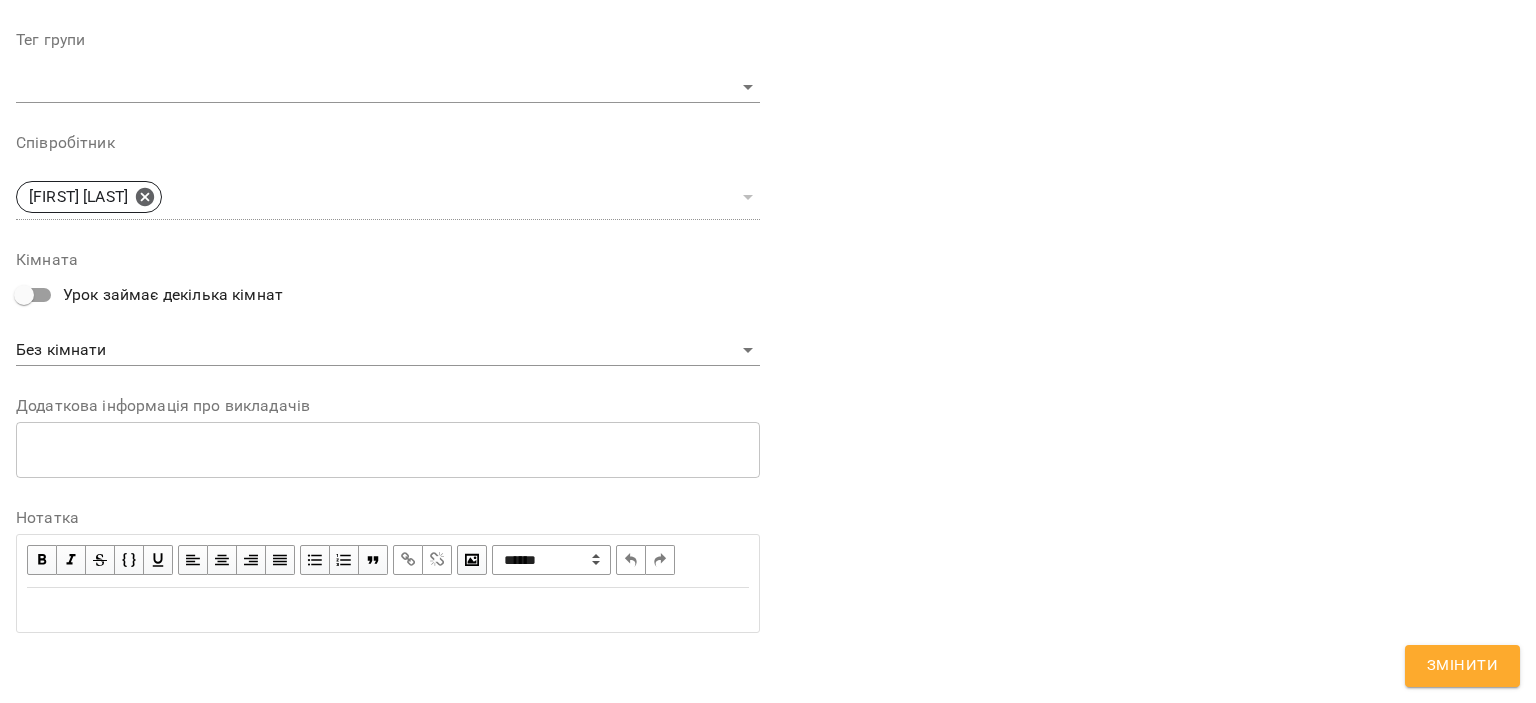 click at bounding box center [388, 610] 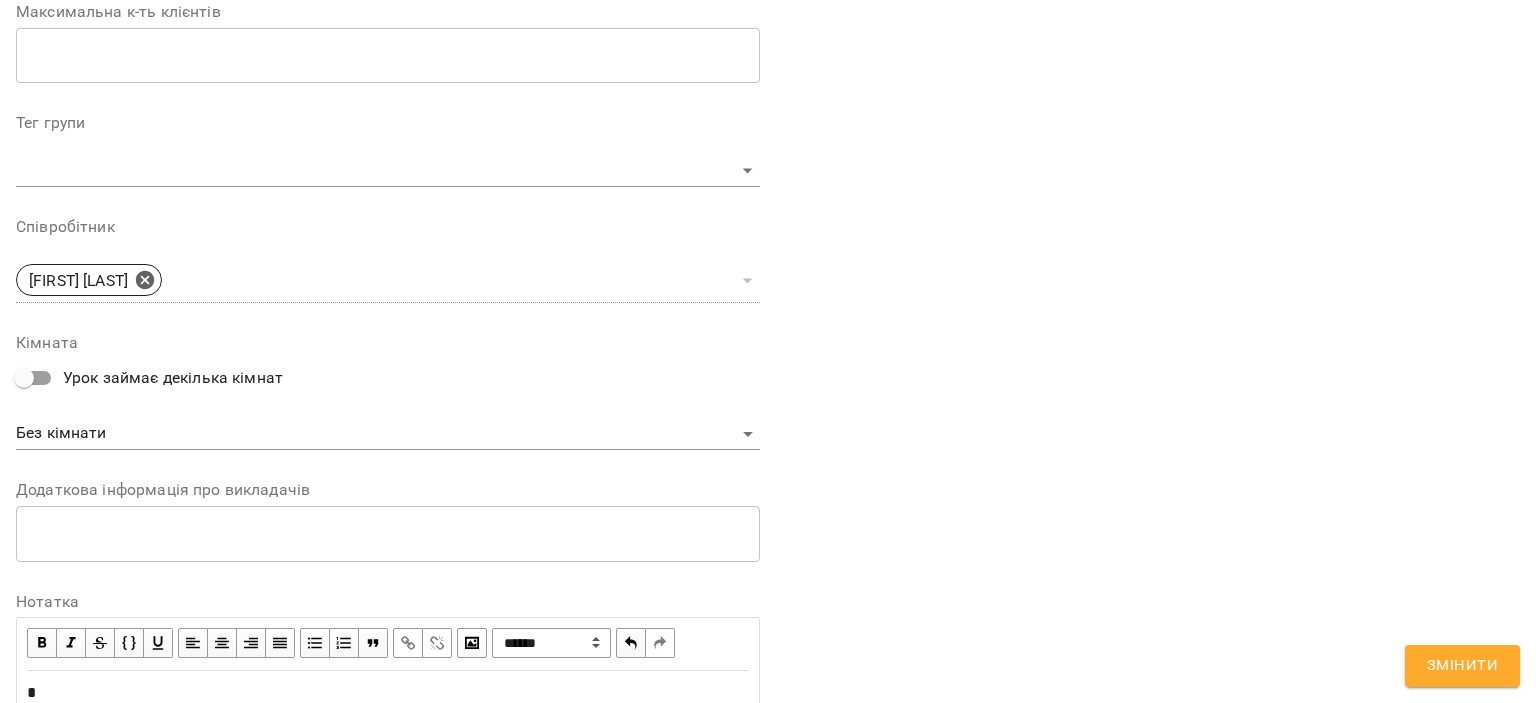 scroll, scrollTop: 709, scrollLeft: 0, axis: vertical 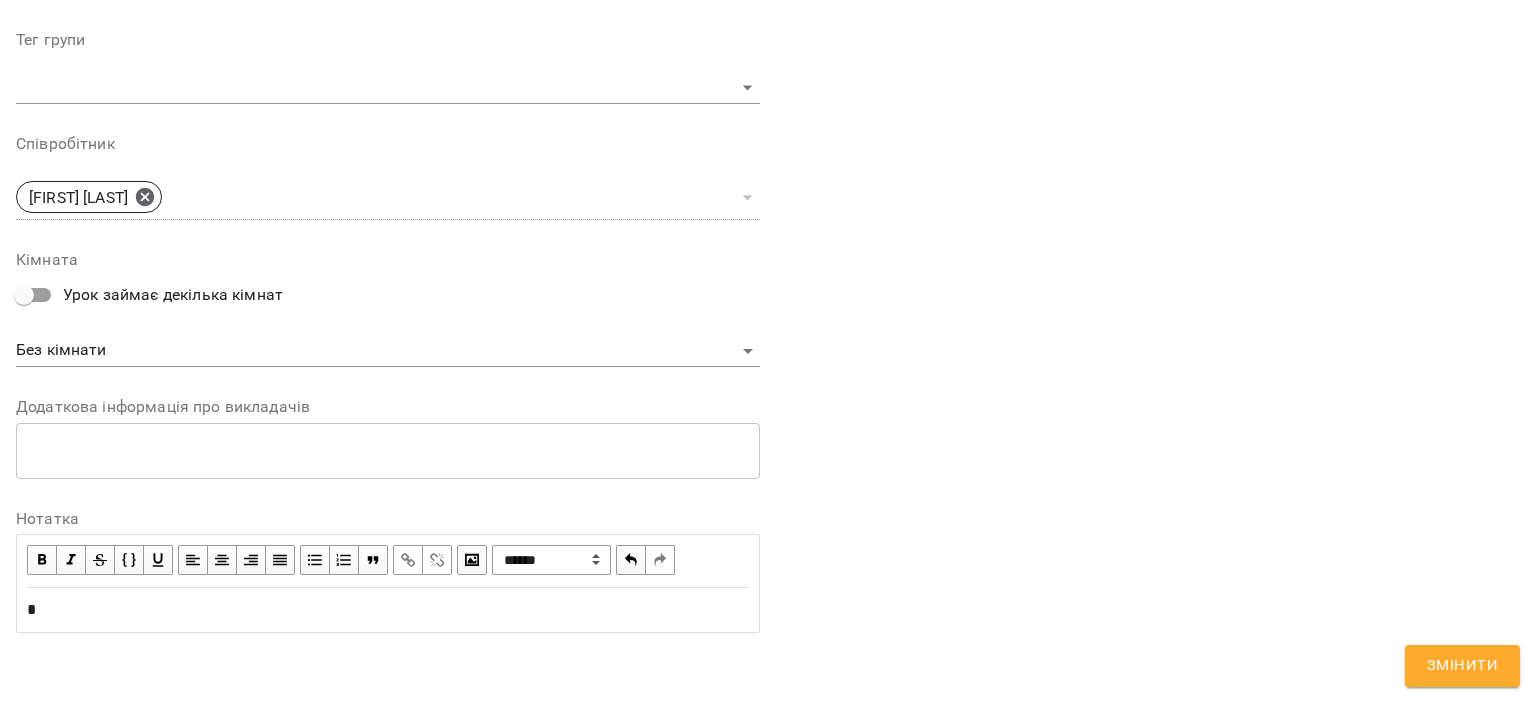type 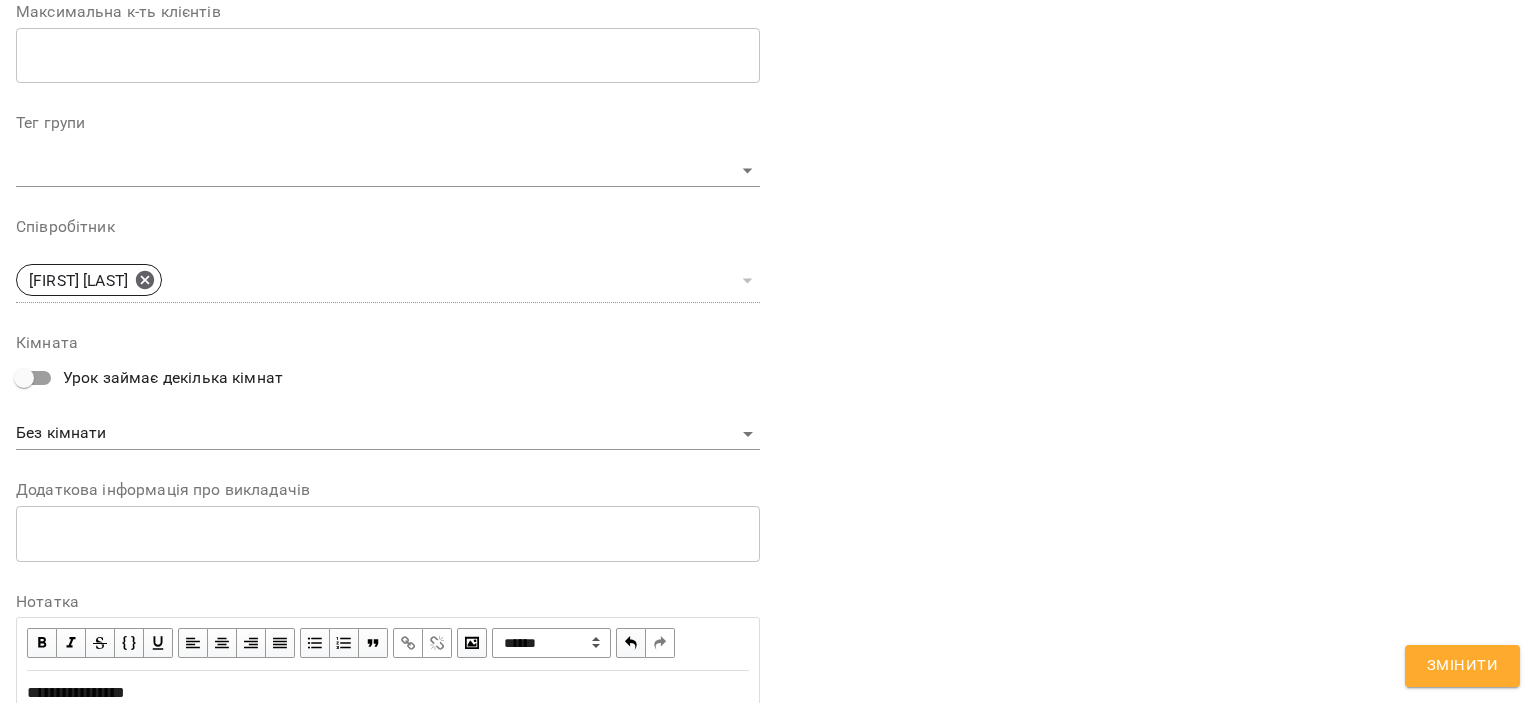 scroll, scrollTop: 709, scrollLeft: 0, axis: vertical 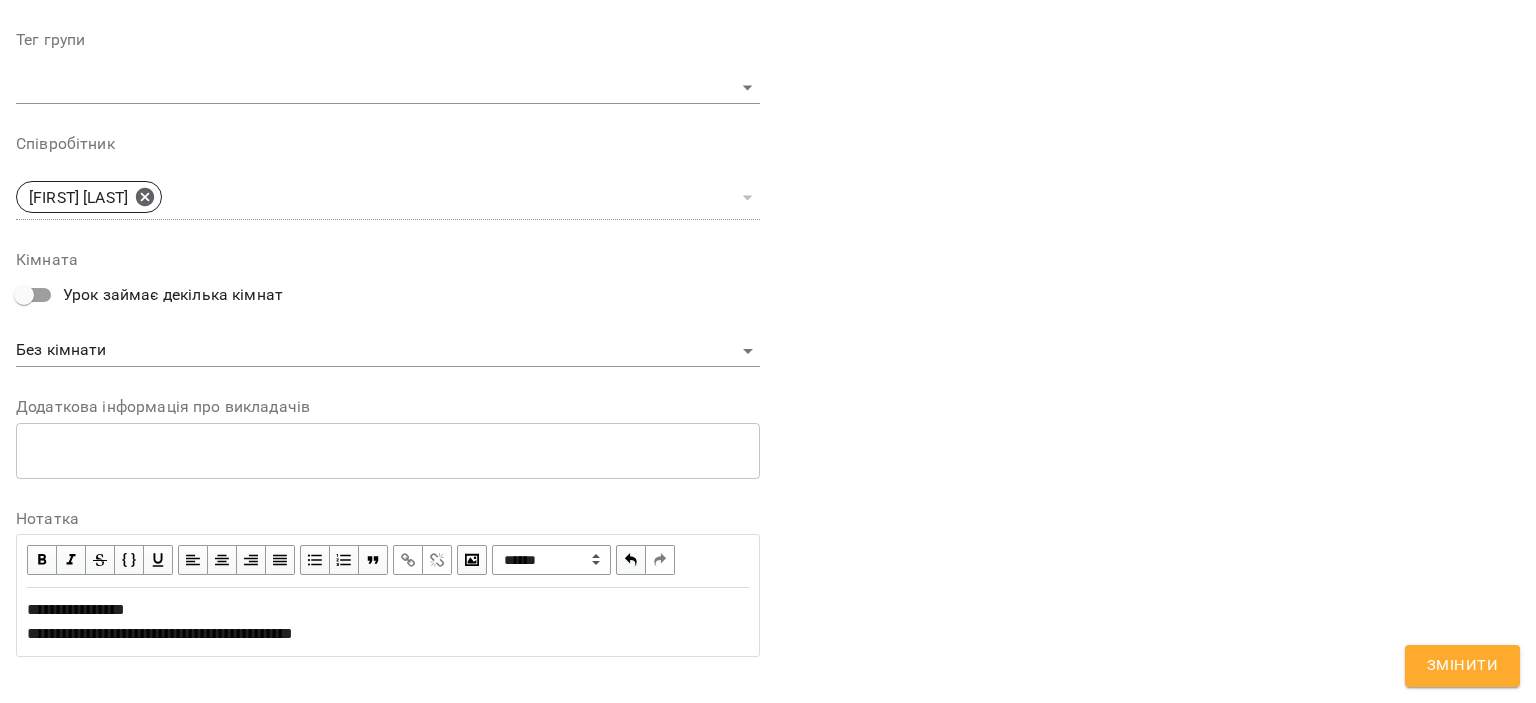click on "**********" at bounding box center (160, 621) 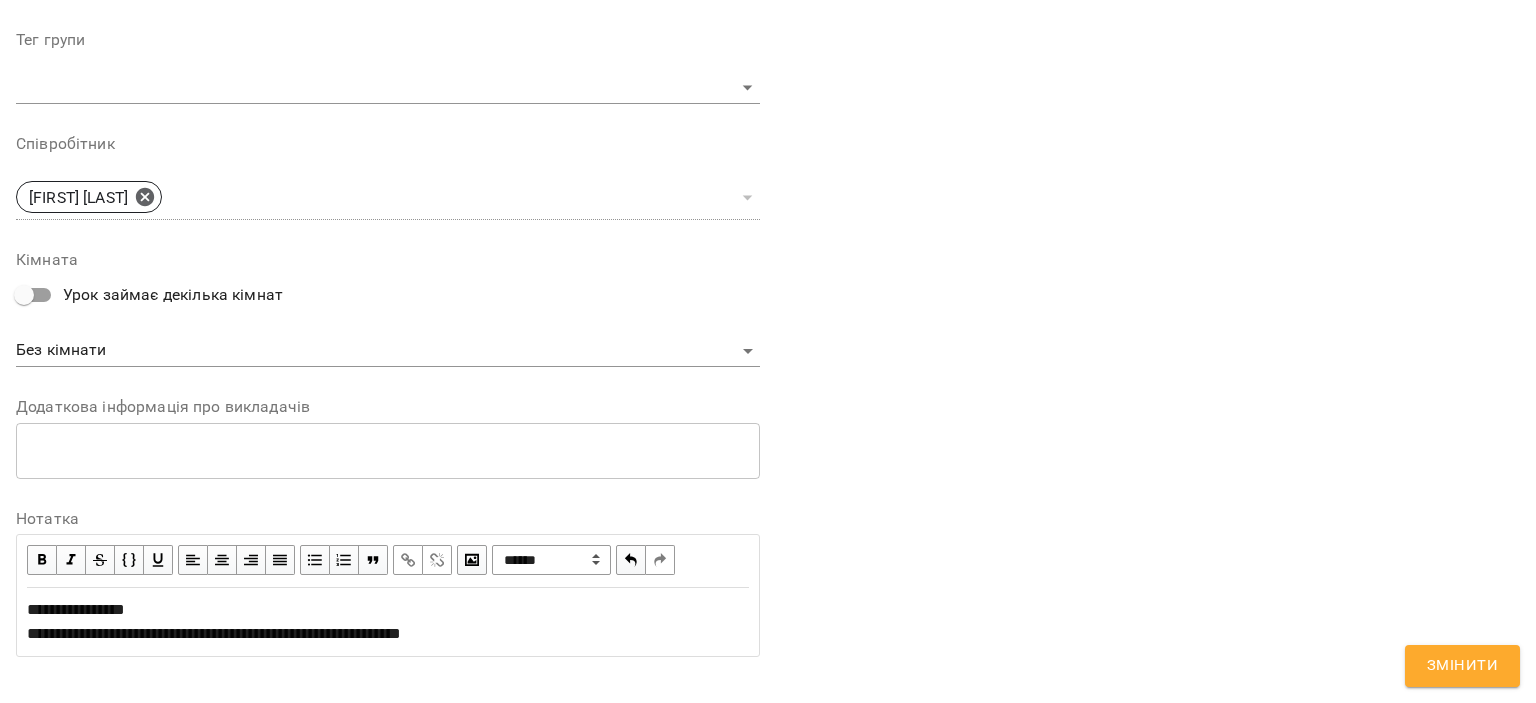 click on "**********" at bounding box center (388, 622) 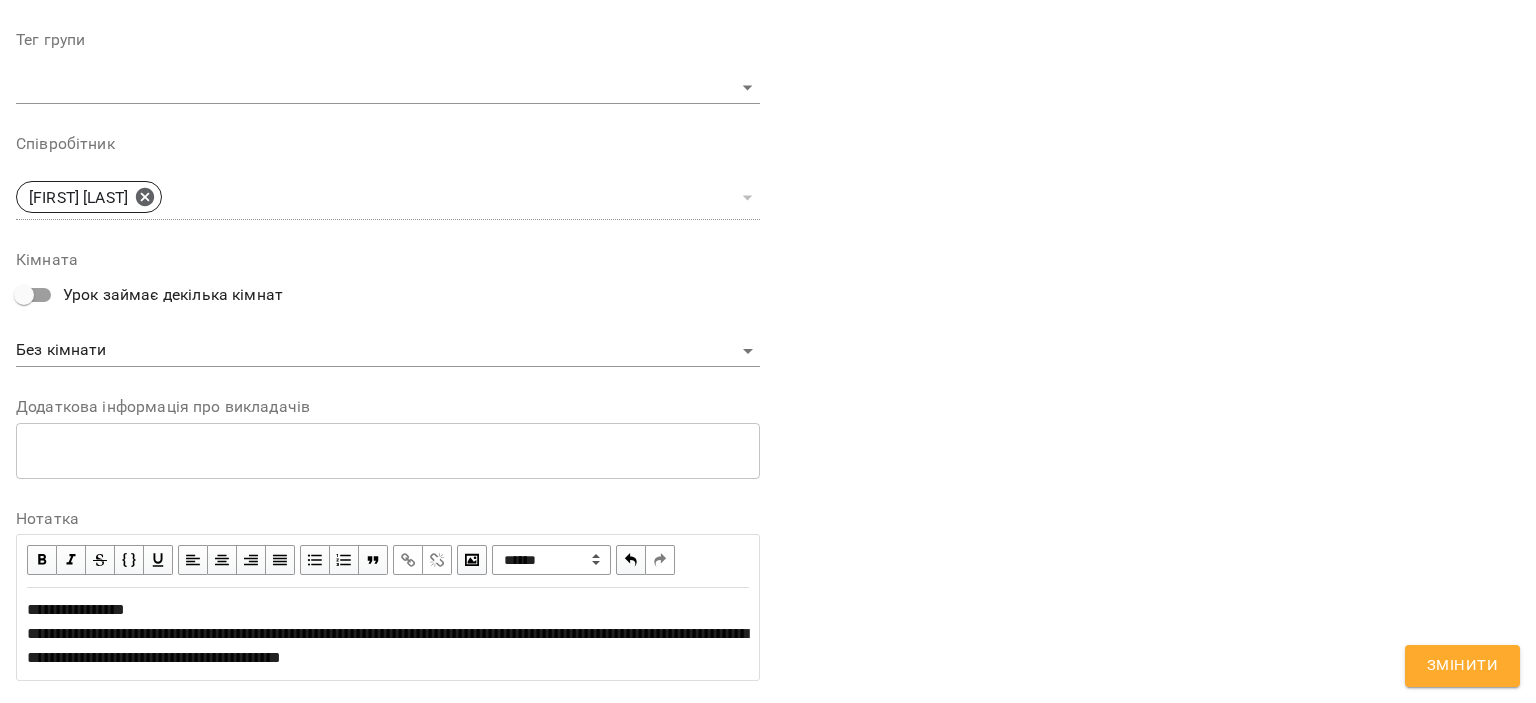 click on "**********" at bounding box center (387, 633) 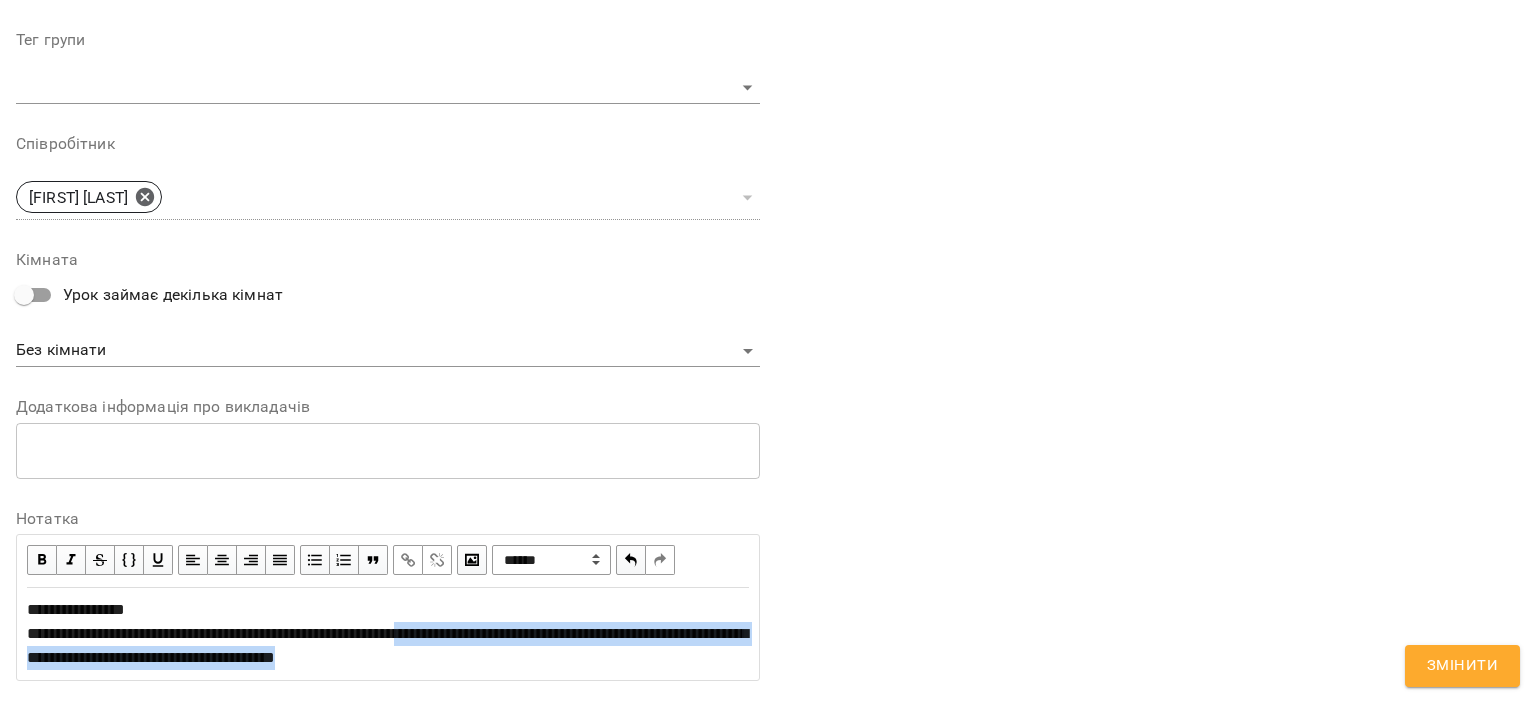 drag, startPoint x: 647, startPoint y: 650, endPoint x: 462, endPoint y: 637, distance: 185.45619 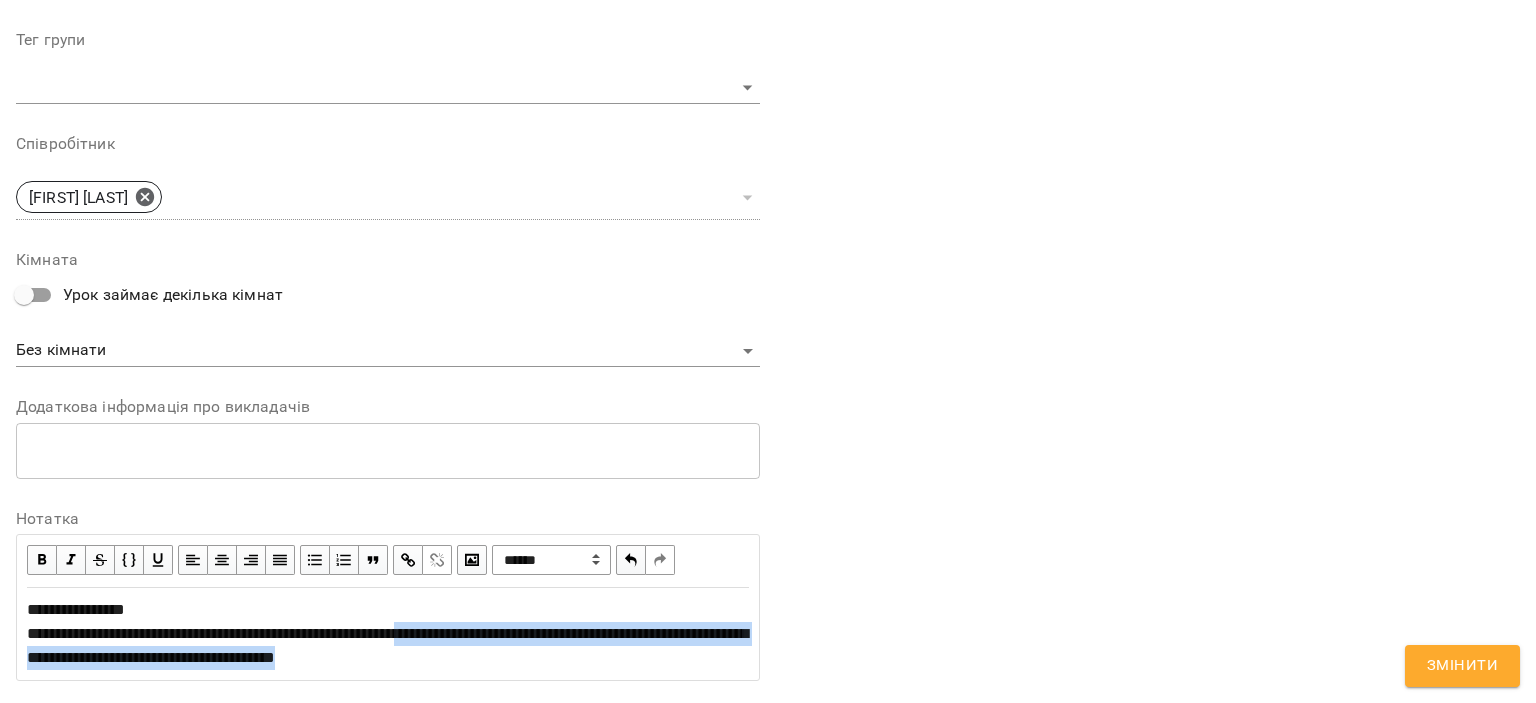 copy on "**********" 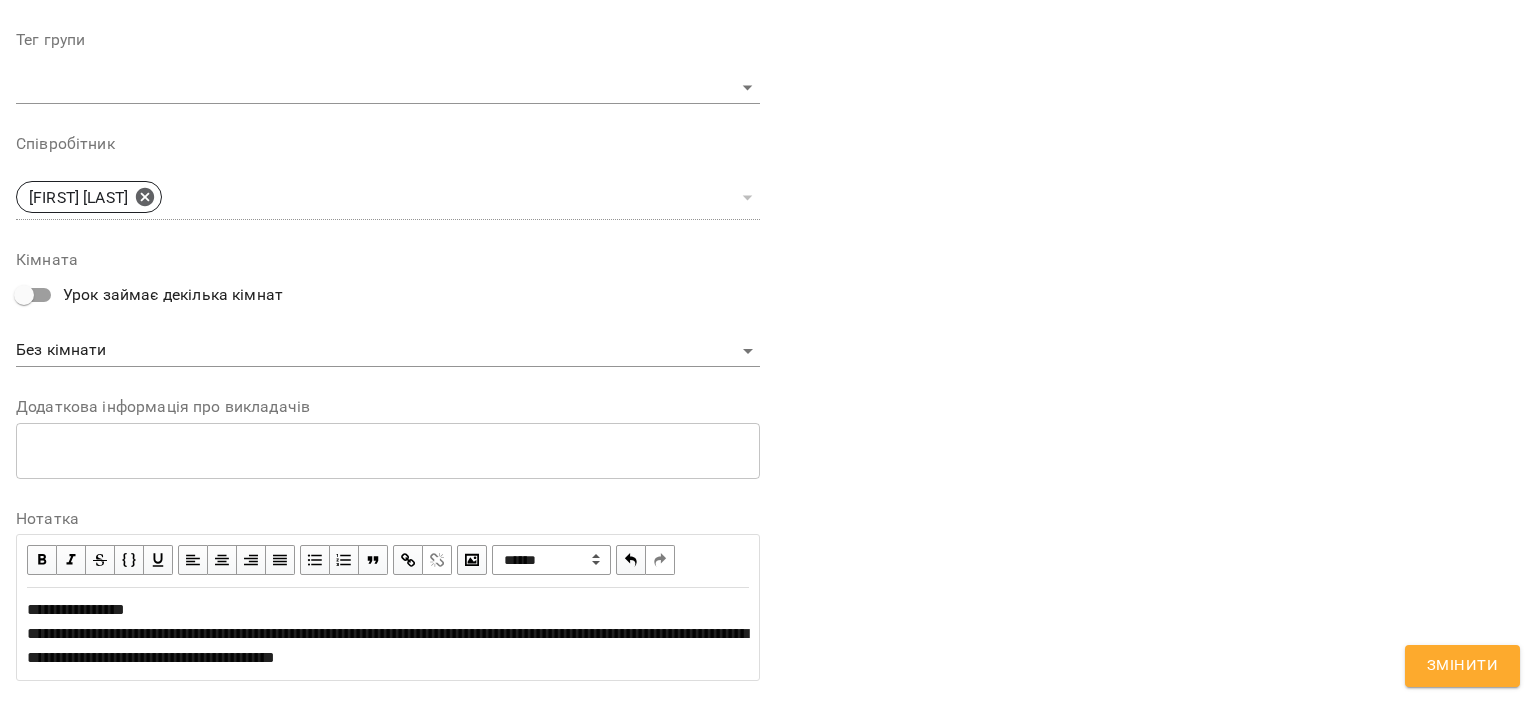 click at bounding box center (408, 560) 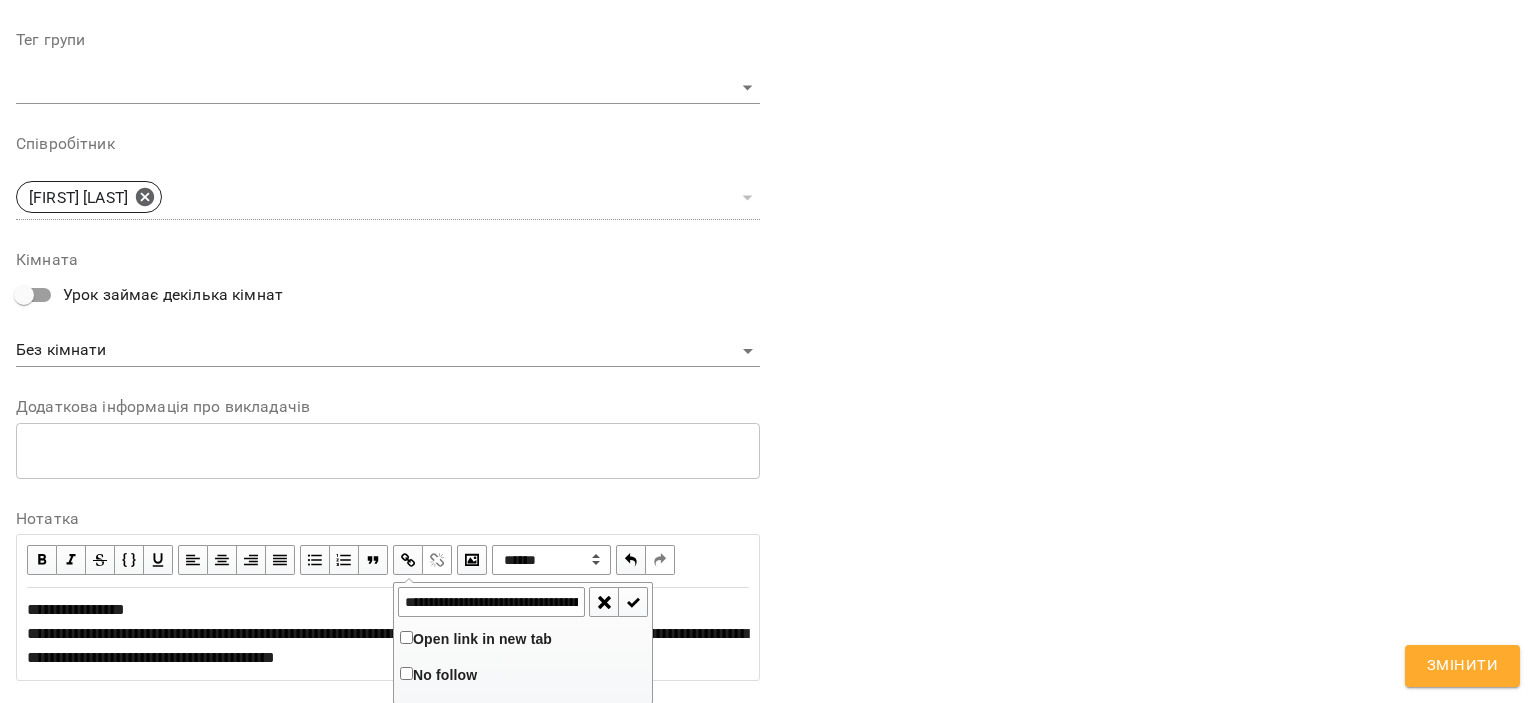 scroll, scrollTop: 0, scrollLeft: 505, axis: horizontal 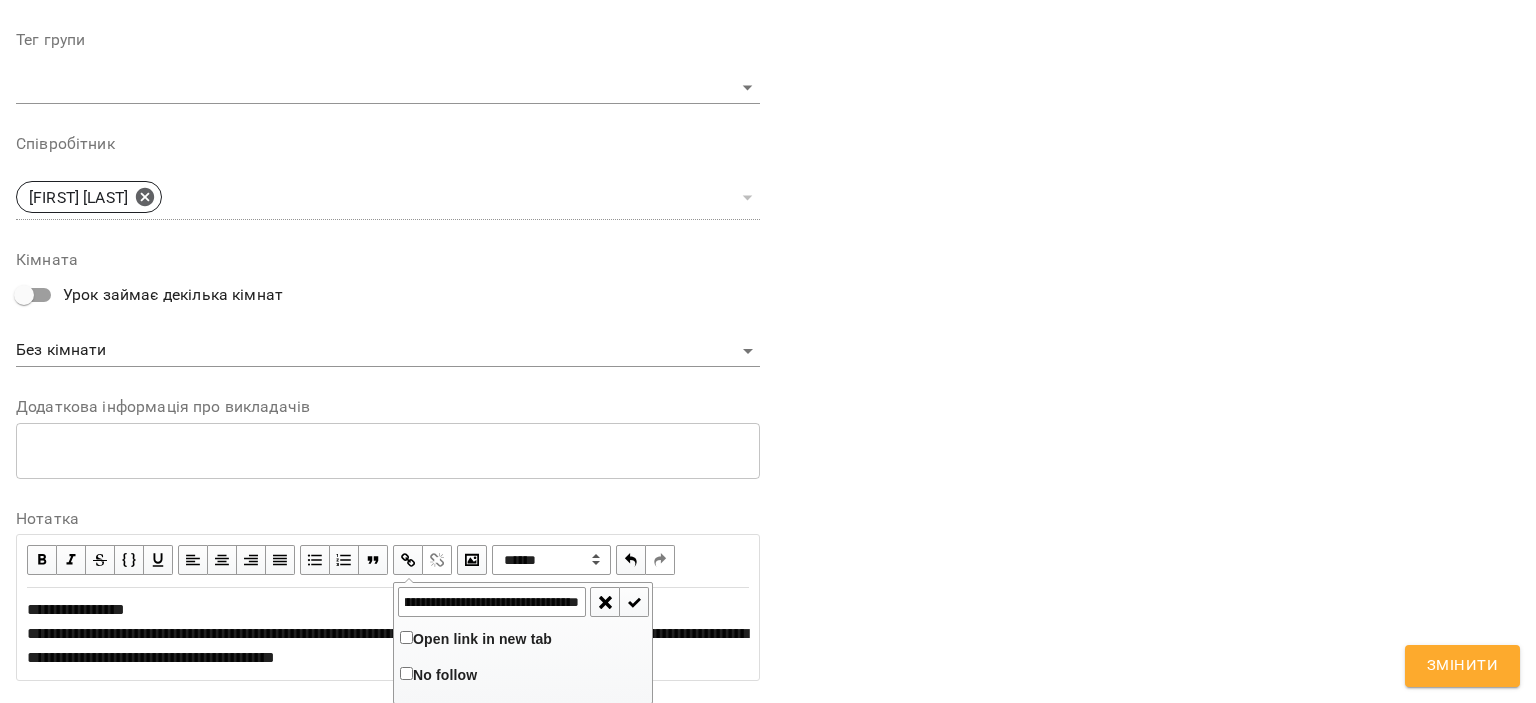 type on "**********" 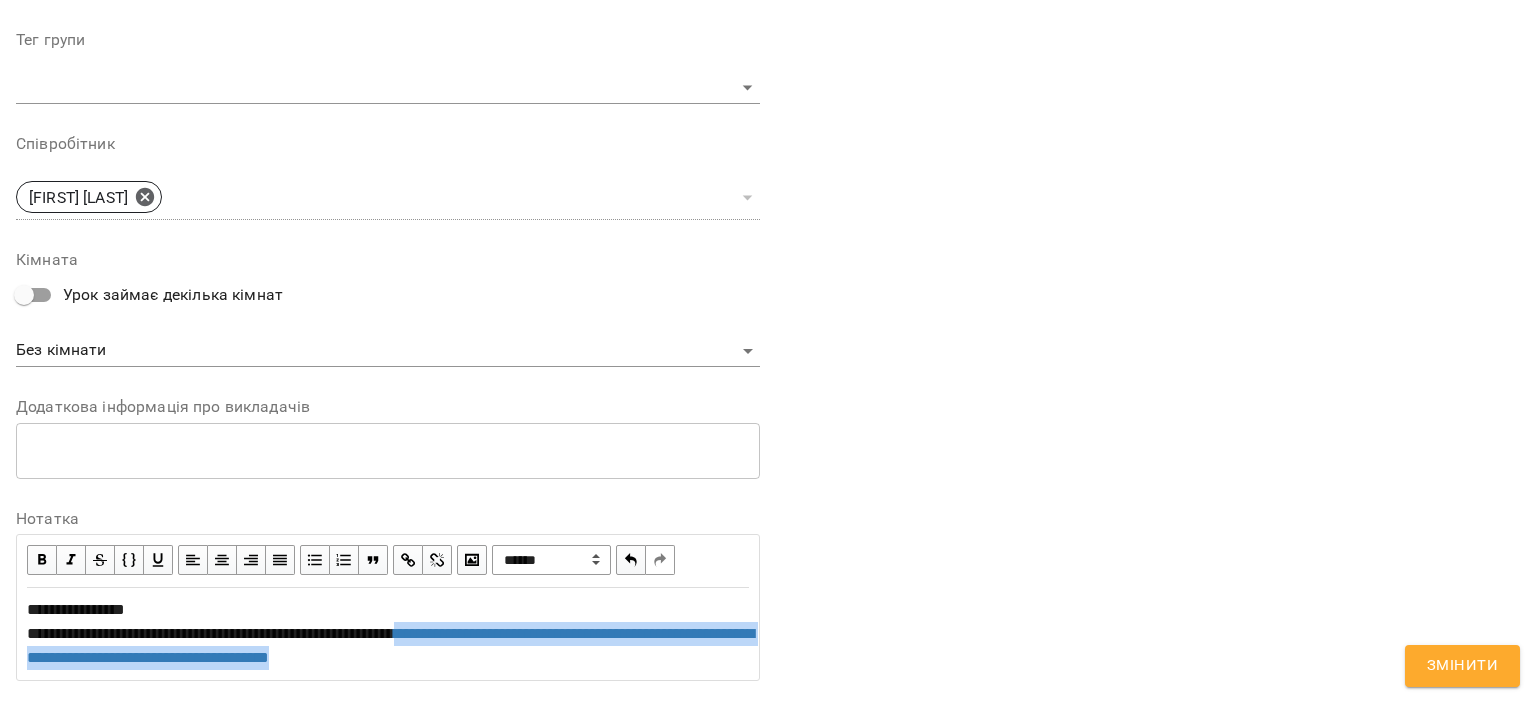 click on "**********" at bounding box center [388, 634] 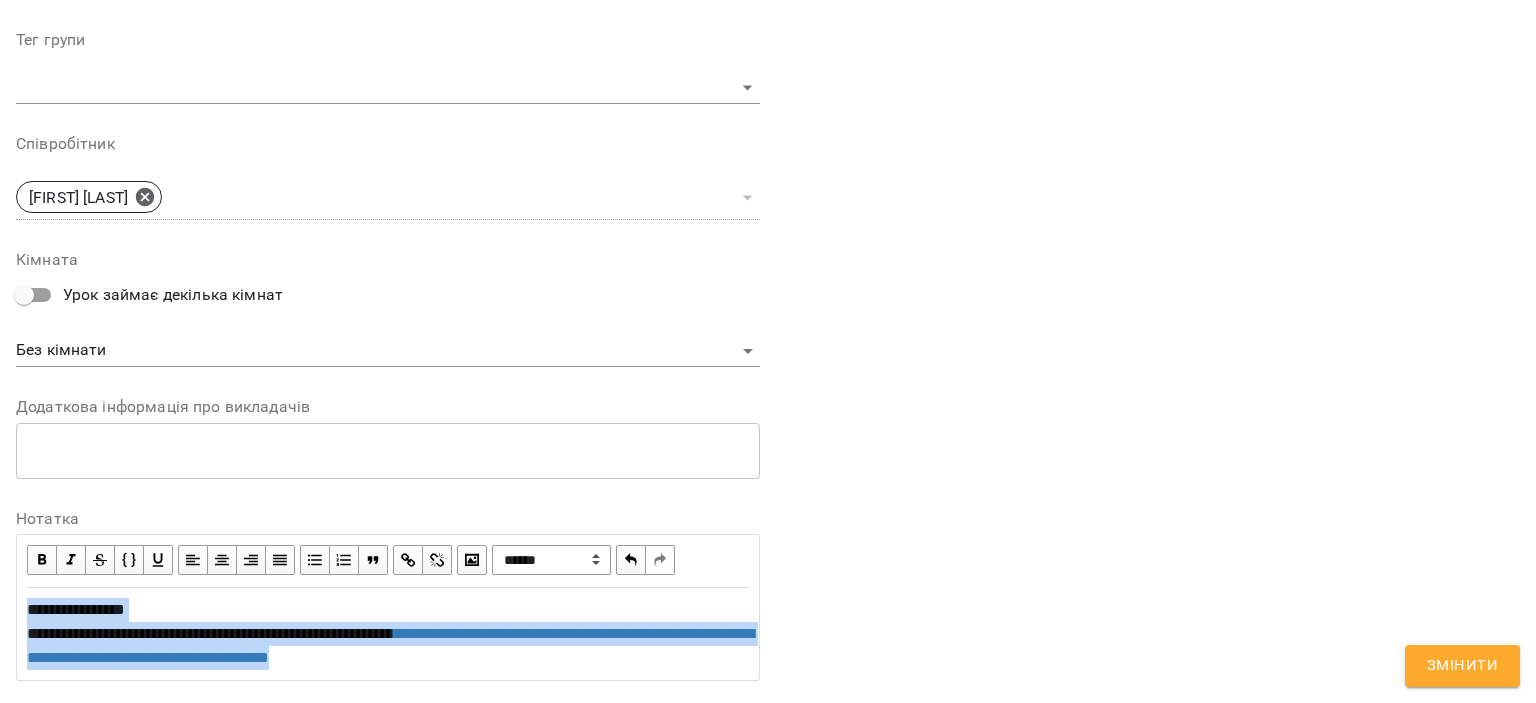 drag, startPoint x: 606, startPoint y: 656, endPoint x: 0, endPoint y: 593, distance: 609.2659 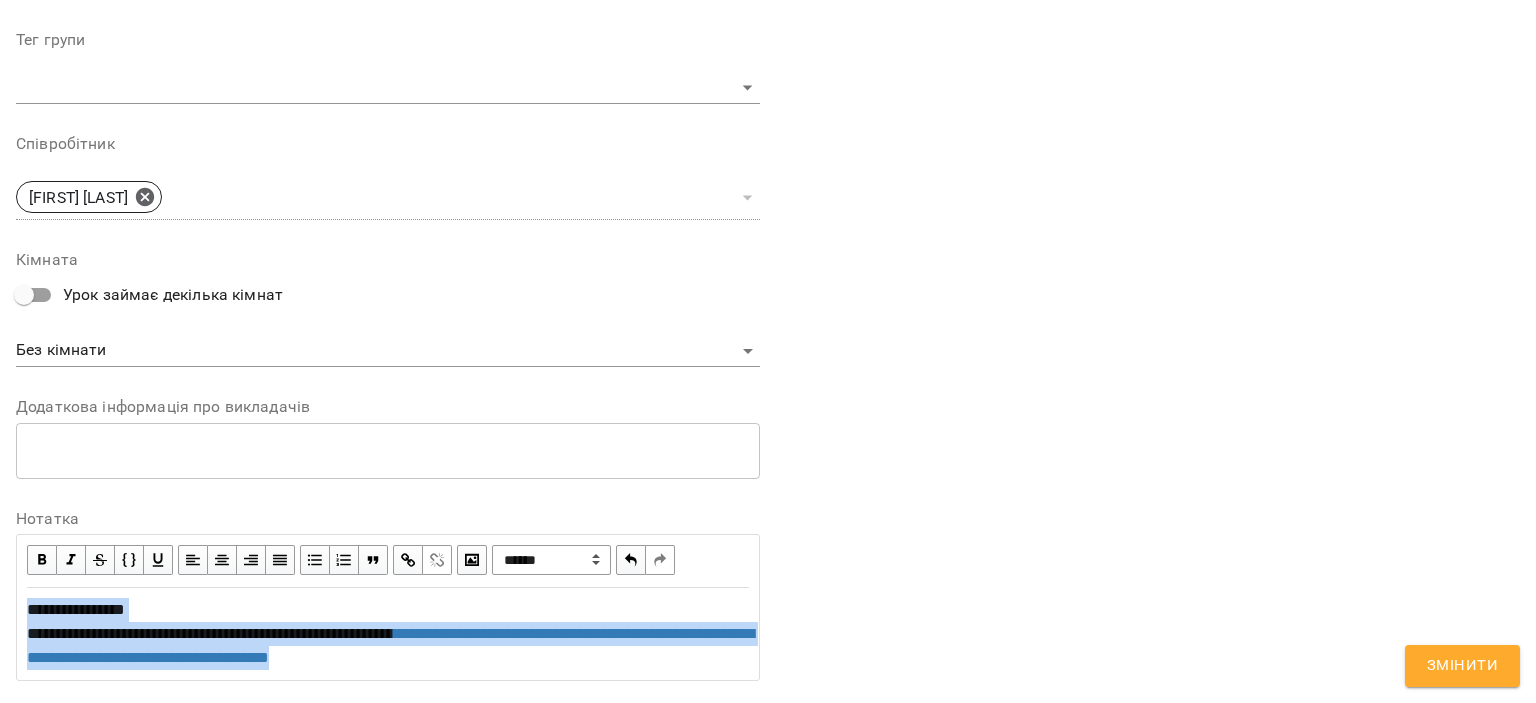 copy on "**********" 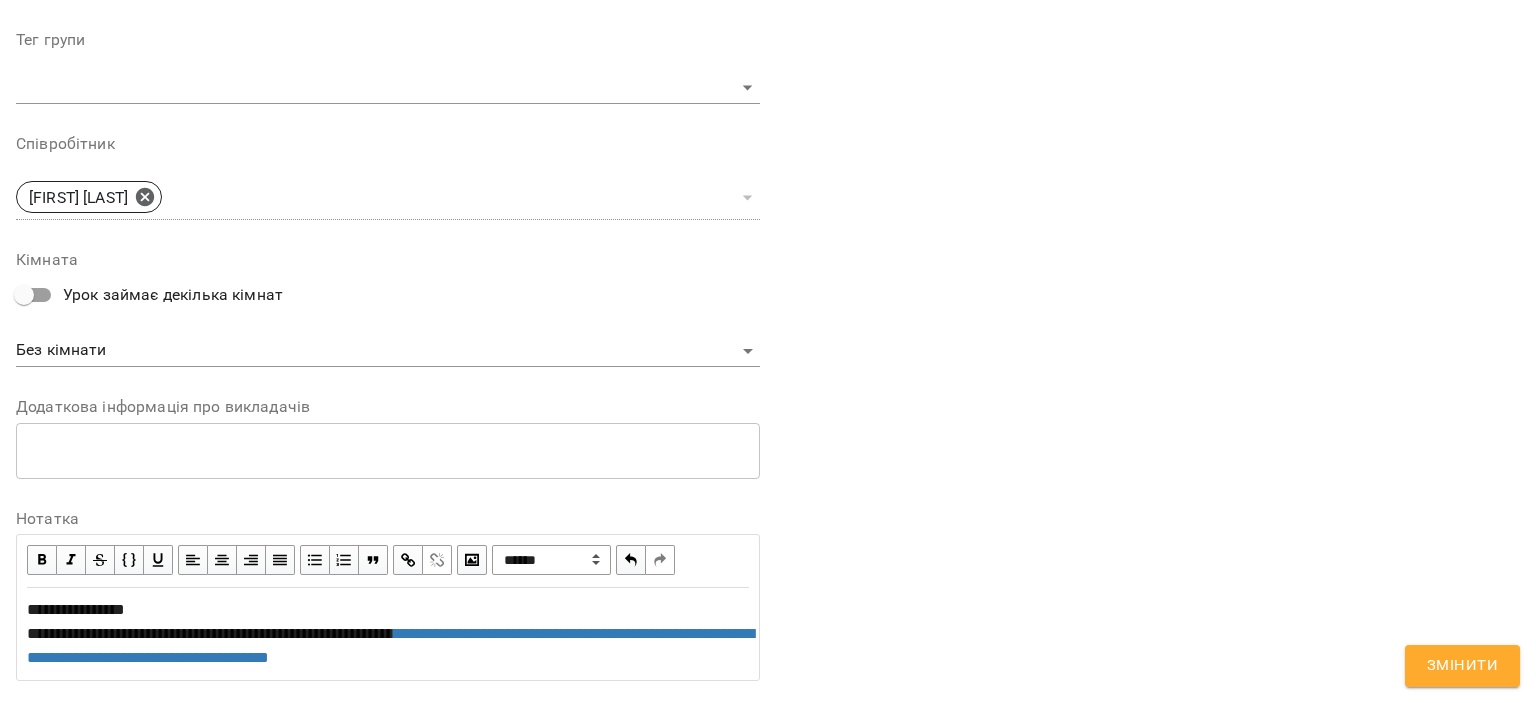 click on "**********" at bounding box center (1148, 76) 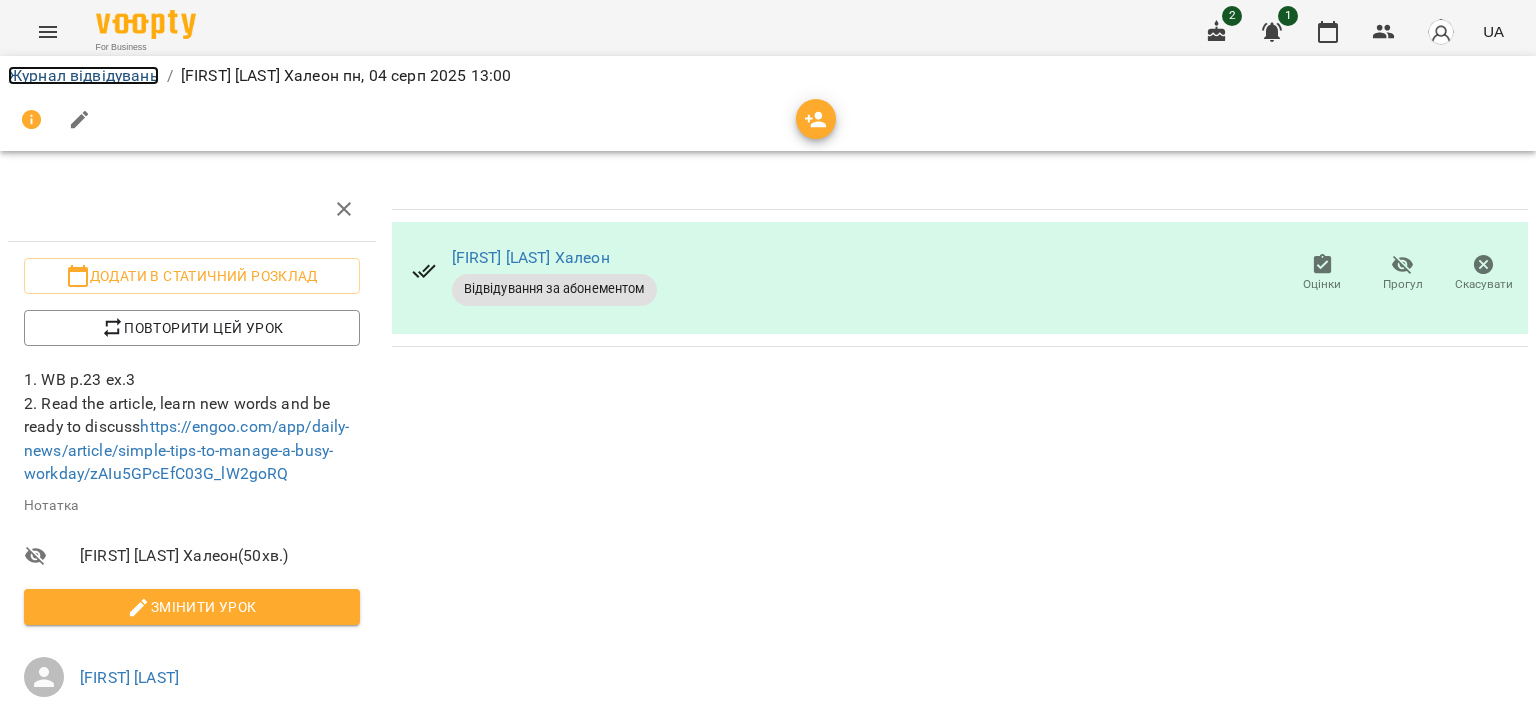 click on "Журнал відвідувань" at bounding box center (83, 75) 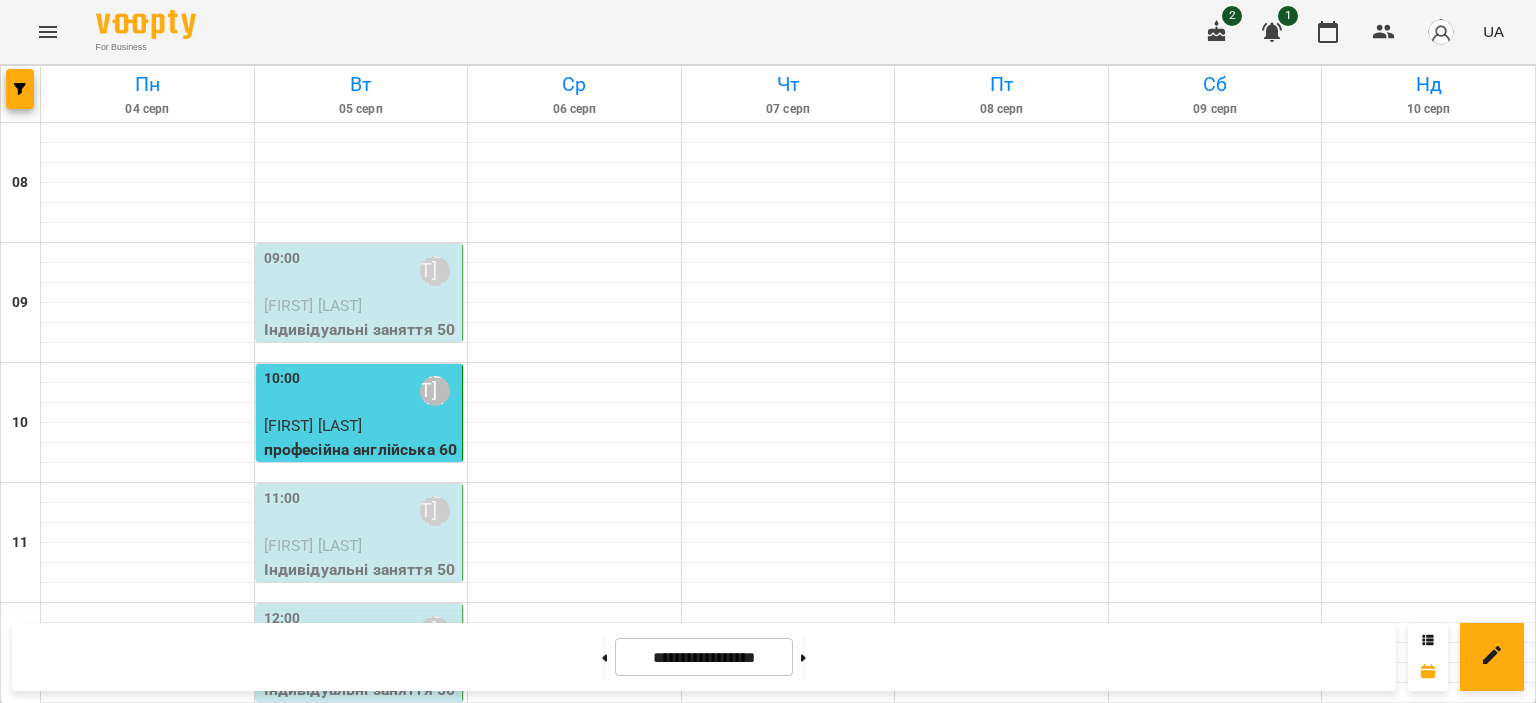 scroll, scrollTop: 1000, scrollLeft: 0, axis: vertical 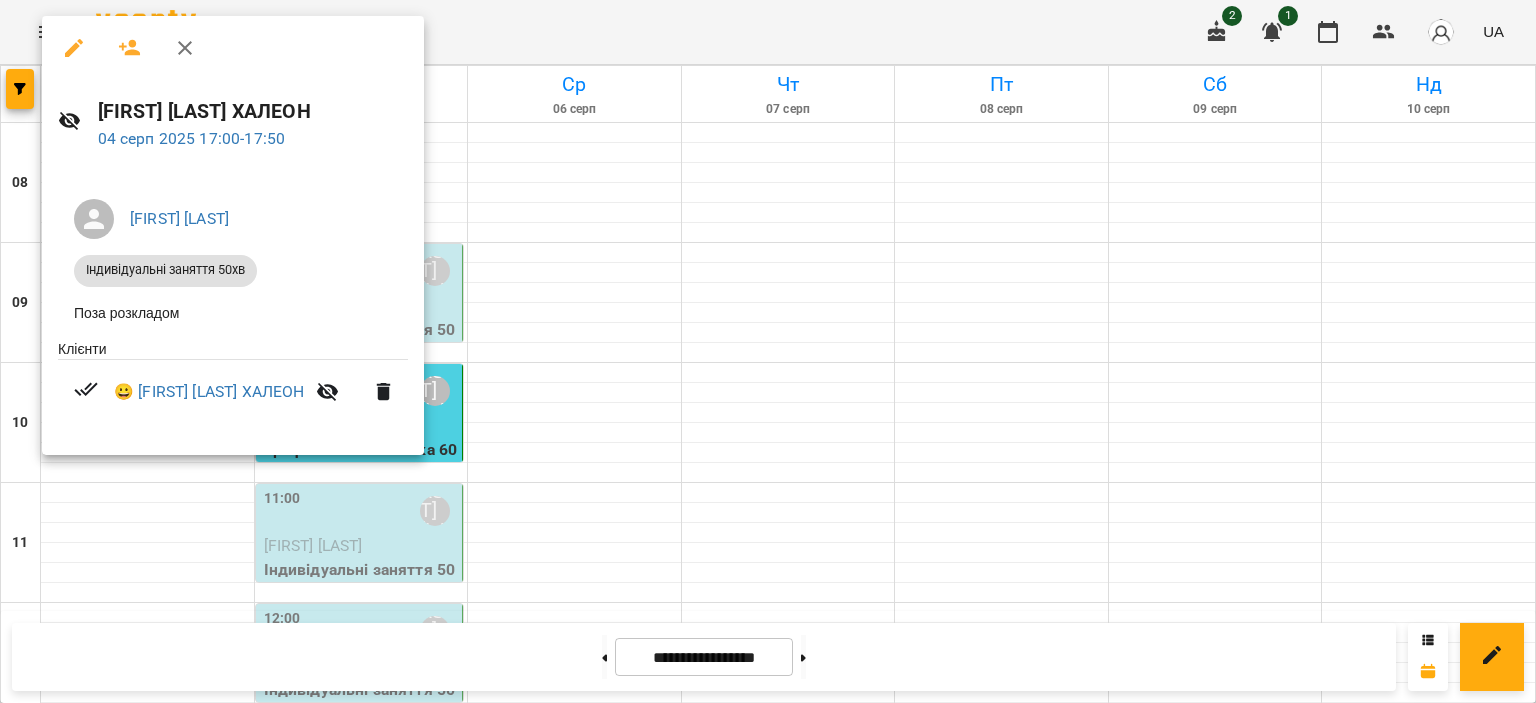click at bounding box center [768, 351] 